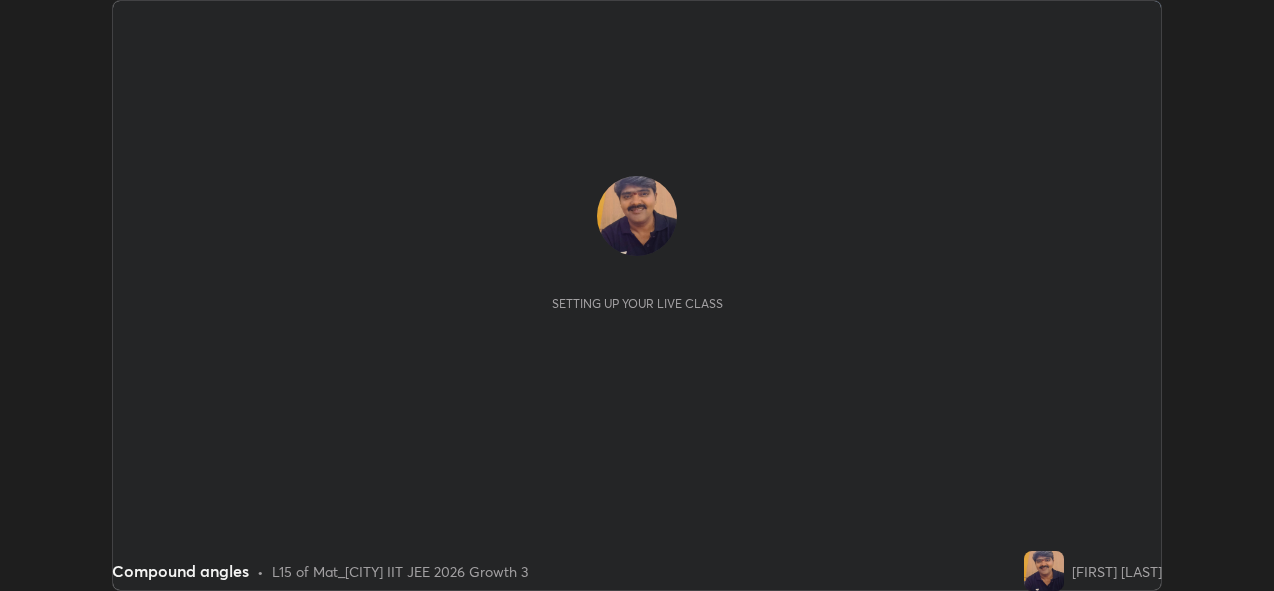 scroll, scrollTop: 0, scrollLeft: 0, axis: both 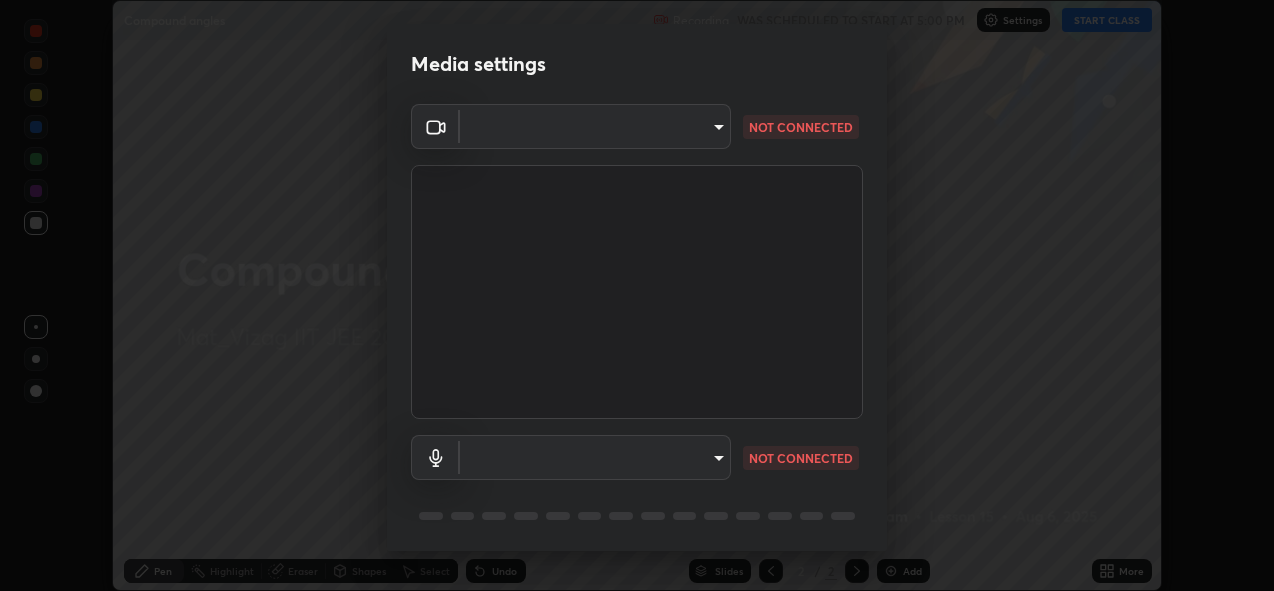 type on "a160d1f8b9ea6b96284e5021699d908bde422b674241d301862b99b2bba0666c" 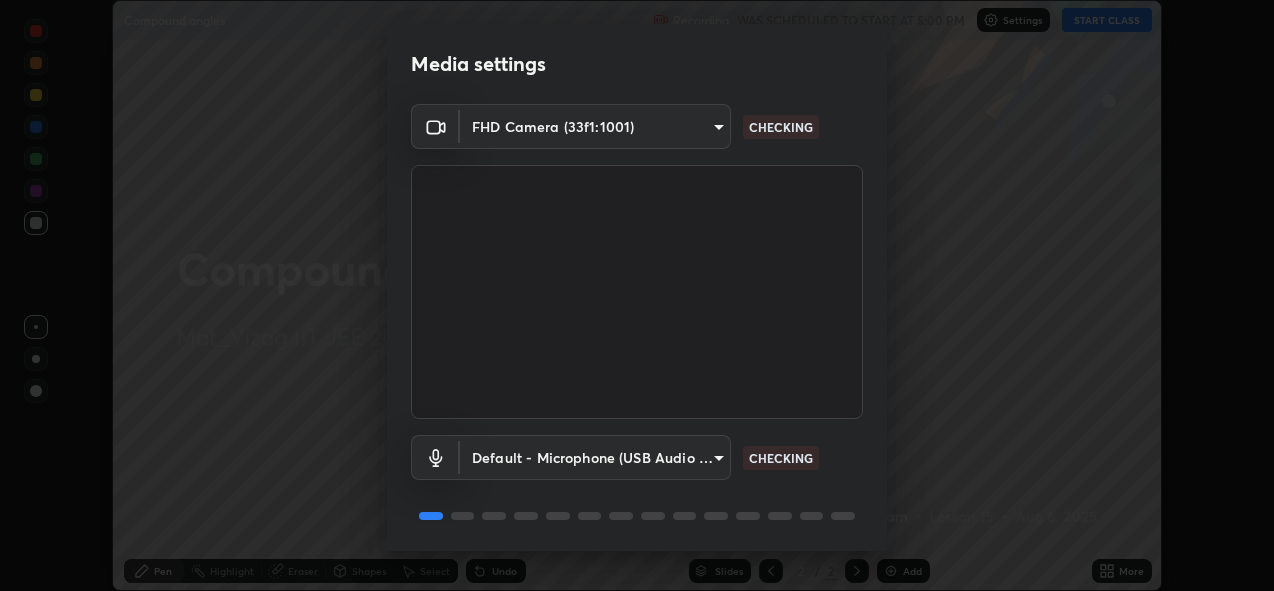 scroll, scrollTop: 65, scrollLeft: 0, axis: vertical 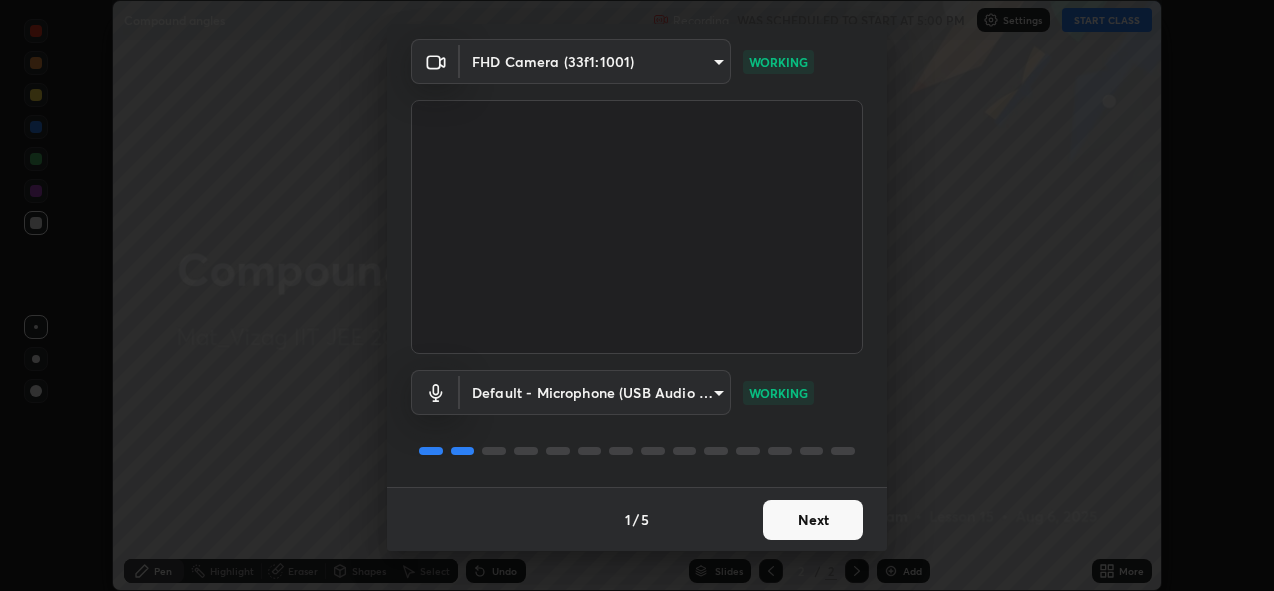 click on "Next" at bounding box center [813, 520] 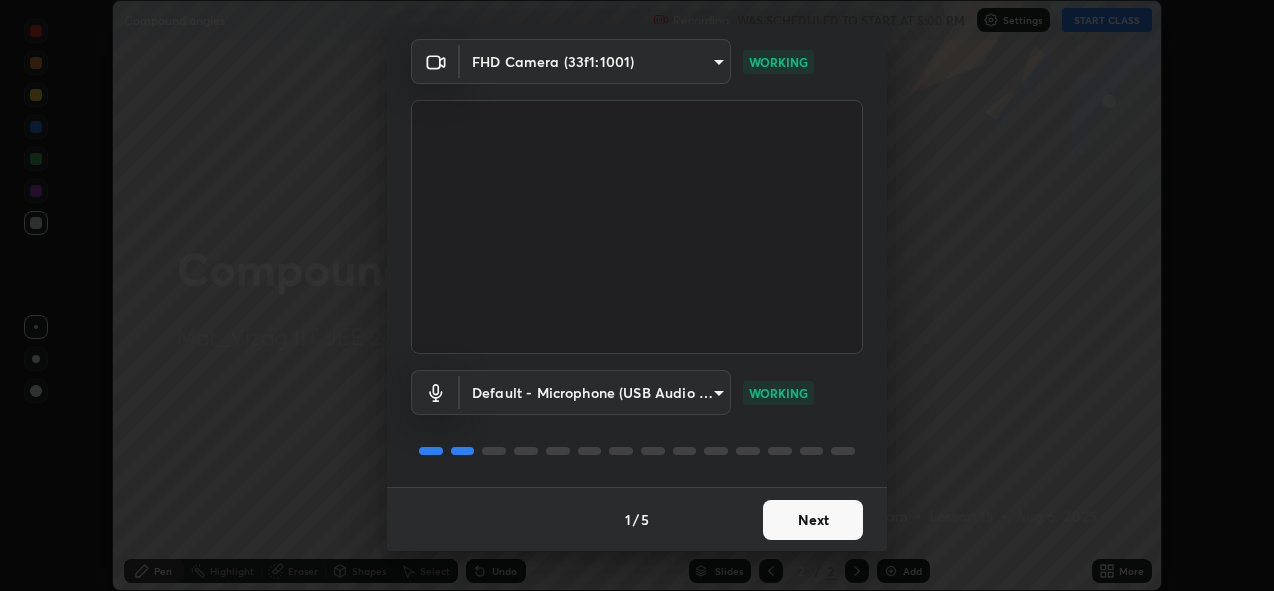 scroll, scrollTop: 0, scrollLeft: 0, axis: both 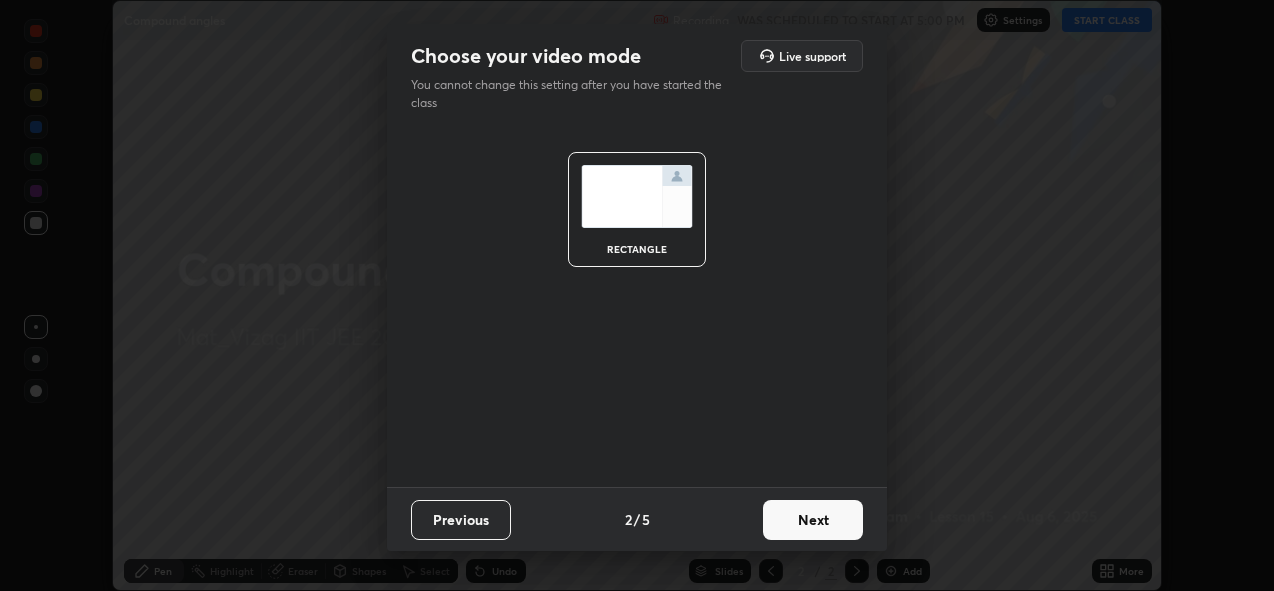click on "Next" at bounding box center (813, 520) 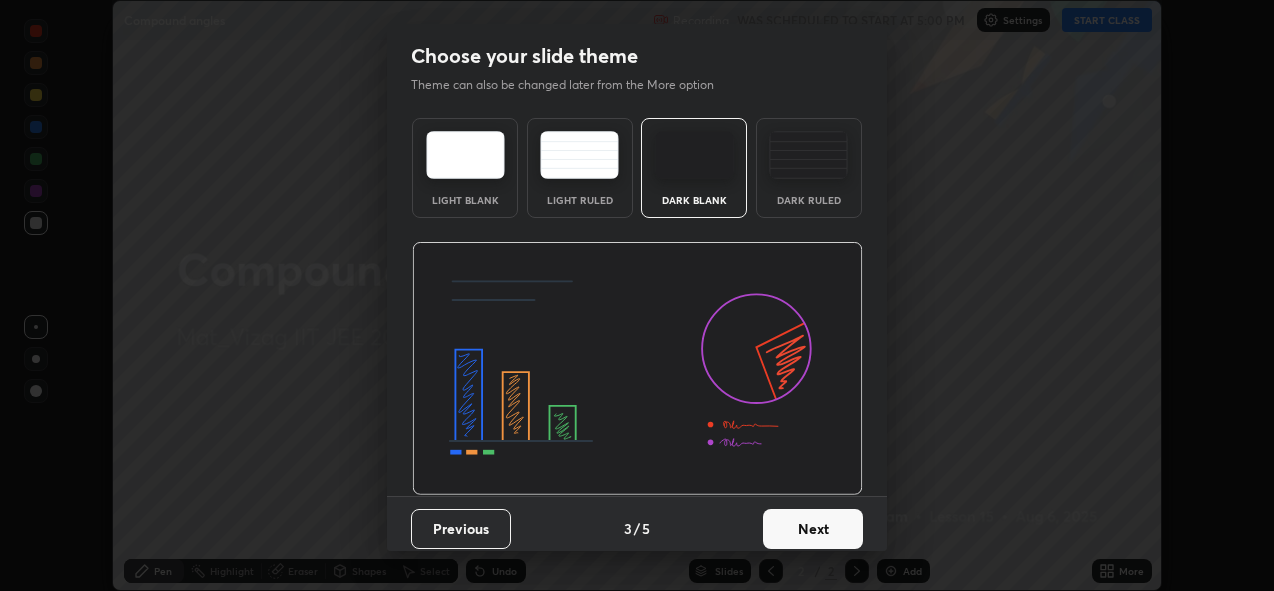 click on "Next" at bounding box center (813, 529) 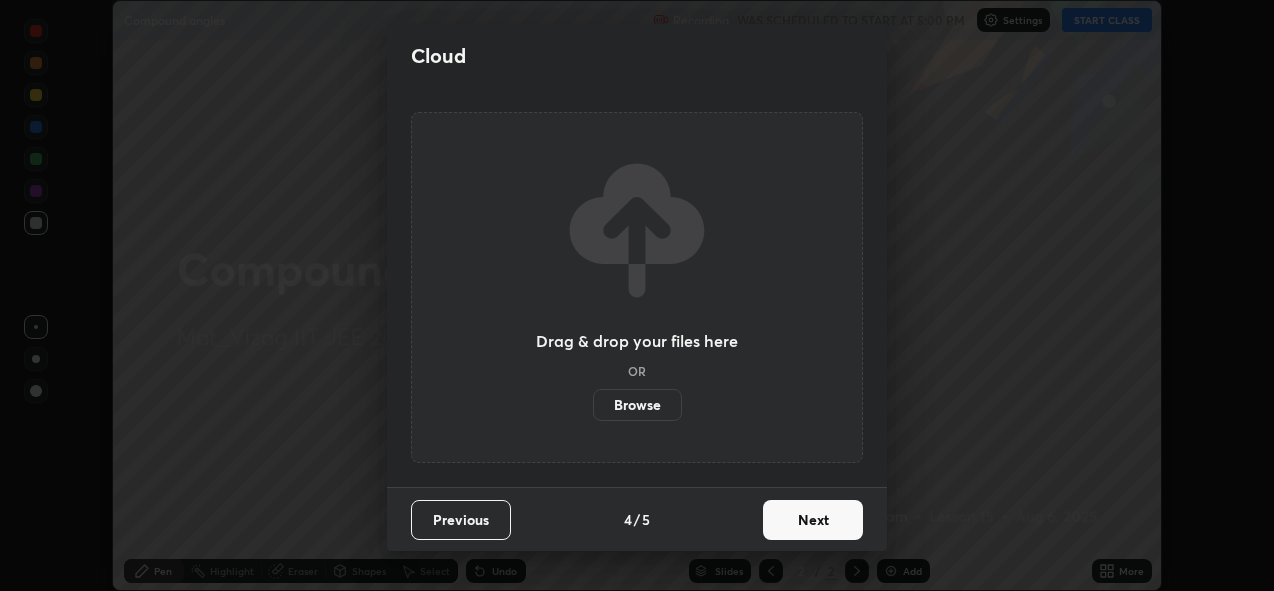 click on "Next" at bounding box center [813, 520] 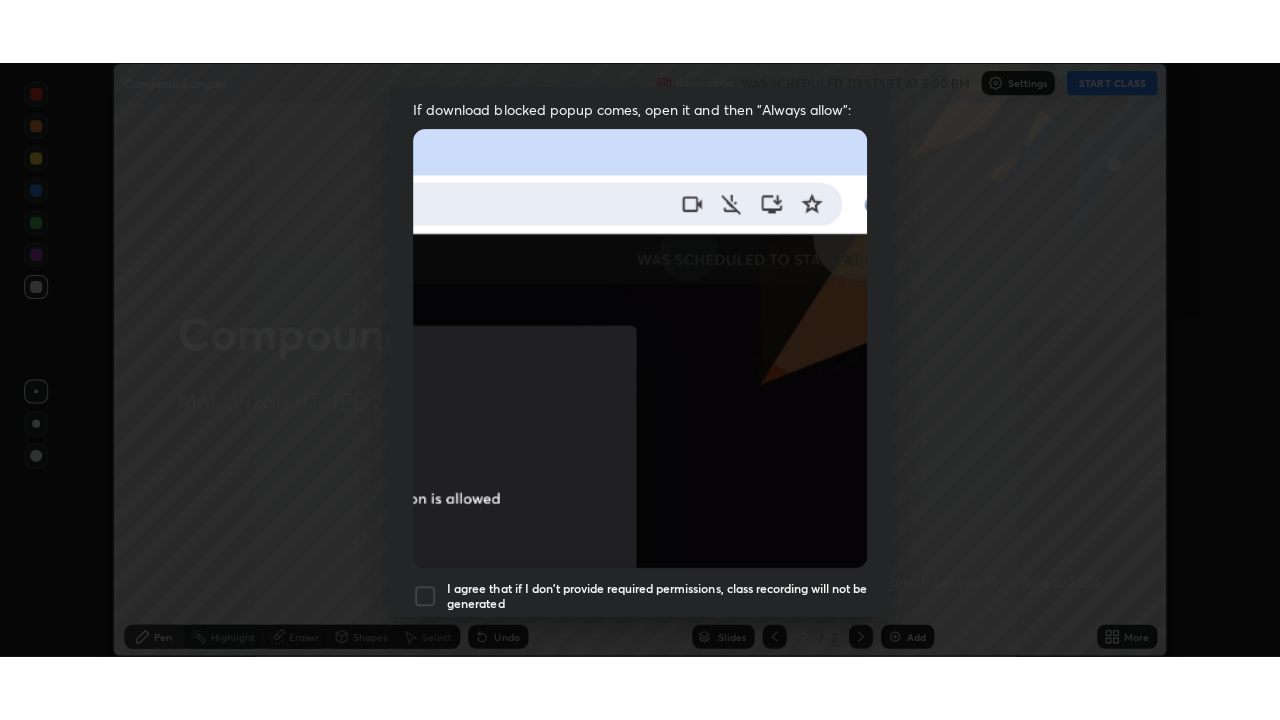 scroll, scrollTop: 473, scrollLeft: 0, axis: vertical 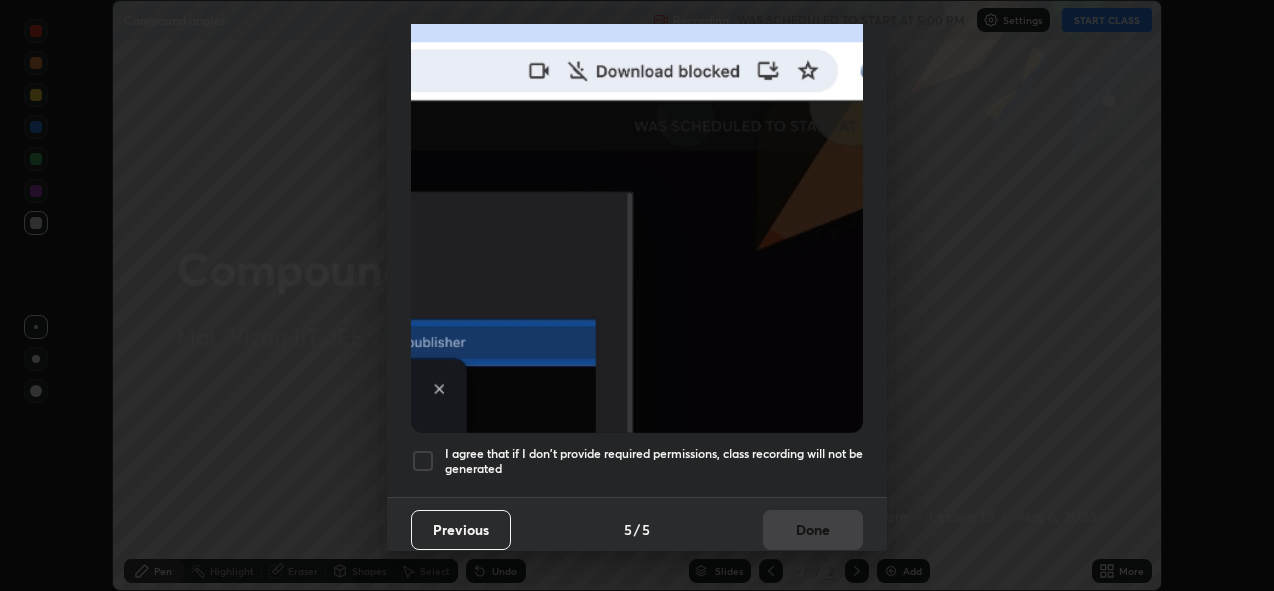 click at bounding box center (423, 461) 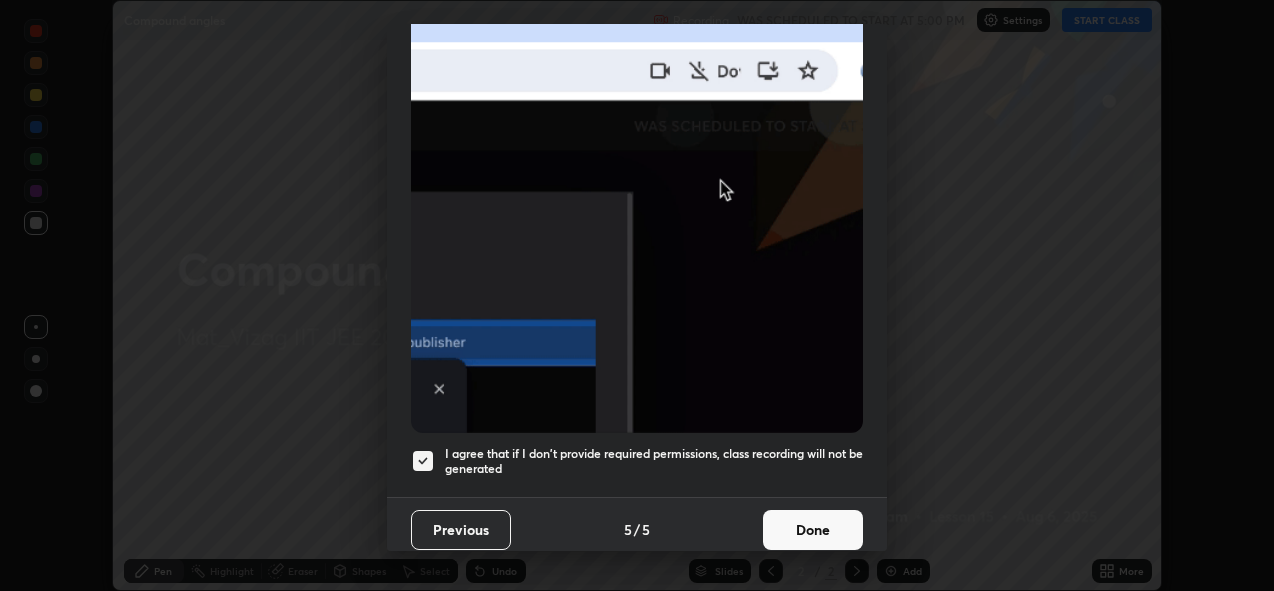 click on "Done" at bounding box center [813, 530] 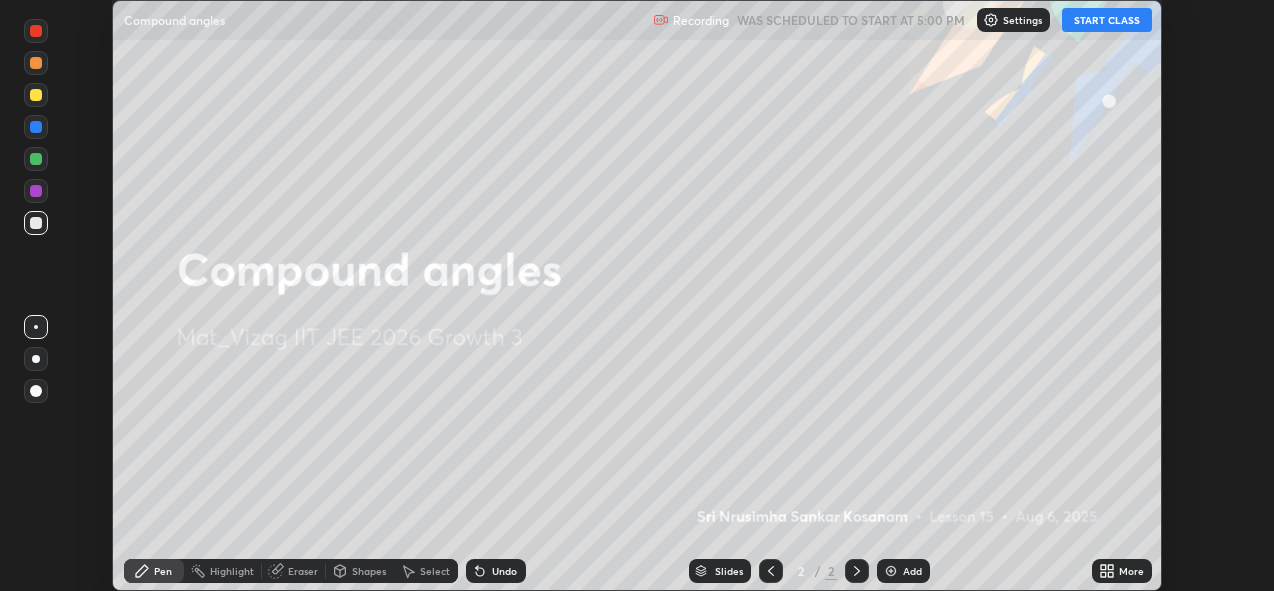 click 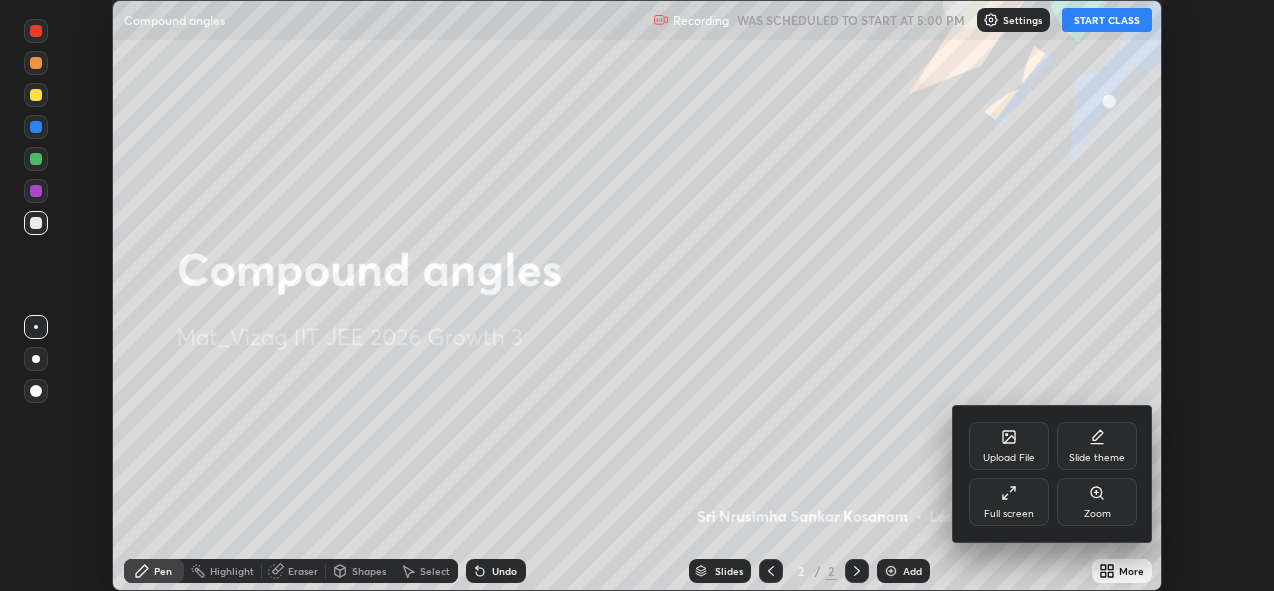 click 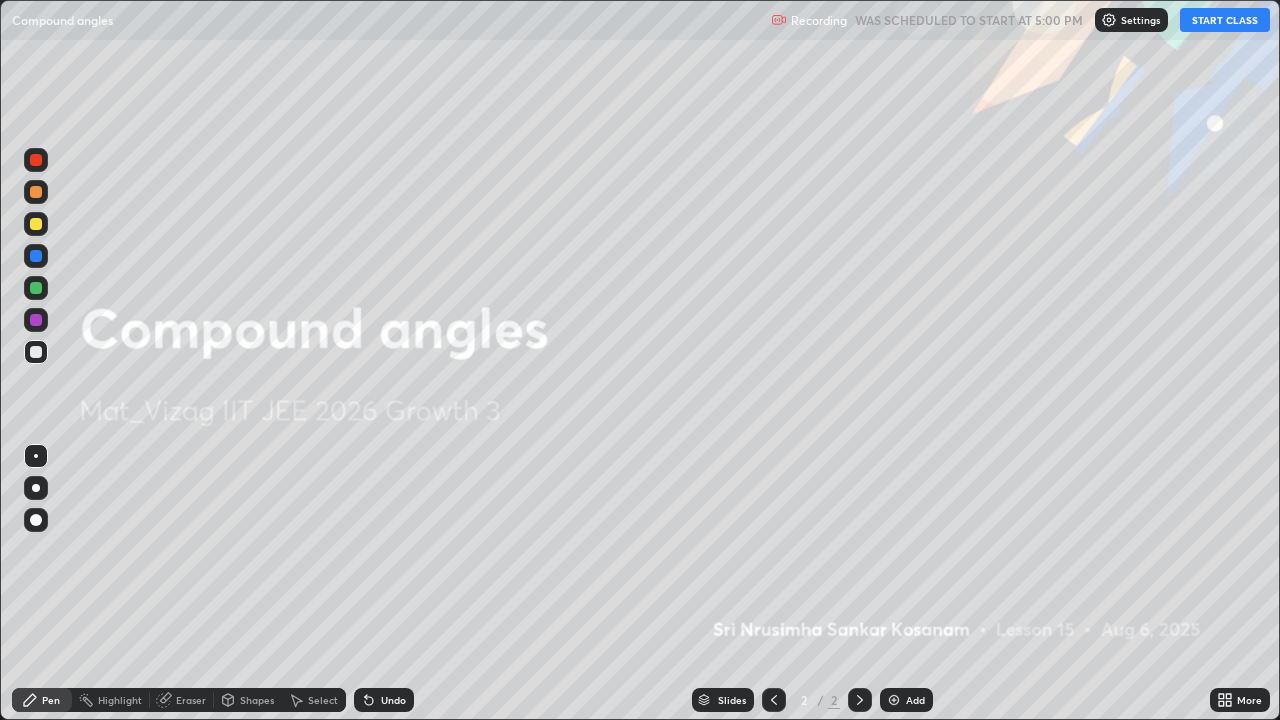 scroll, scrollTop: 99280, scrollLeft: 98720, axis: both 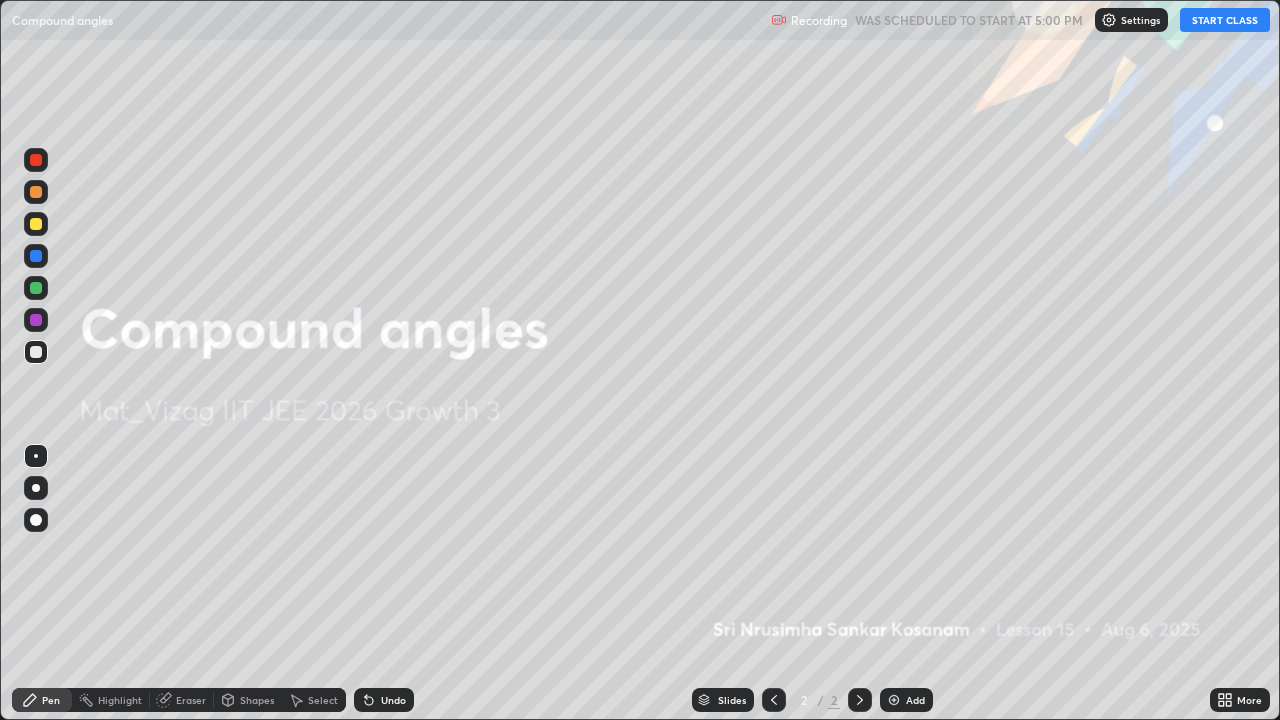 click on "START CLASS" at bounding box center (1225, 20) 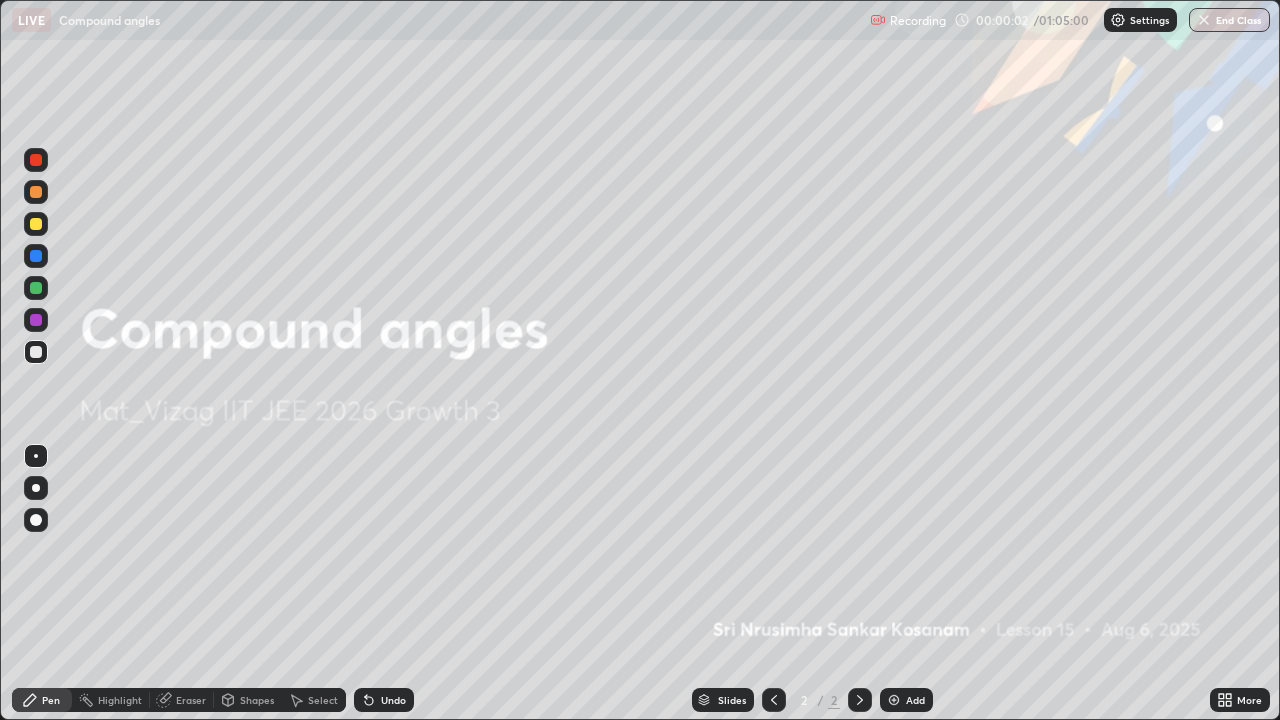 click on "Add" at bounding box center [906, 700] 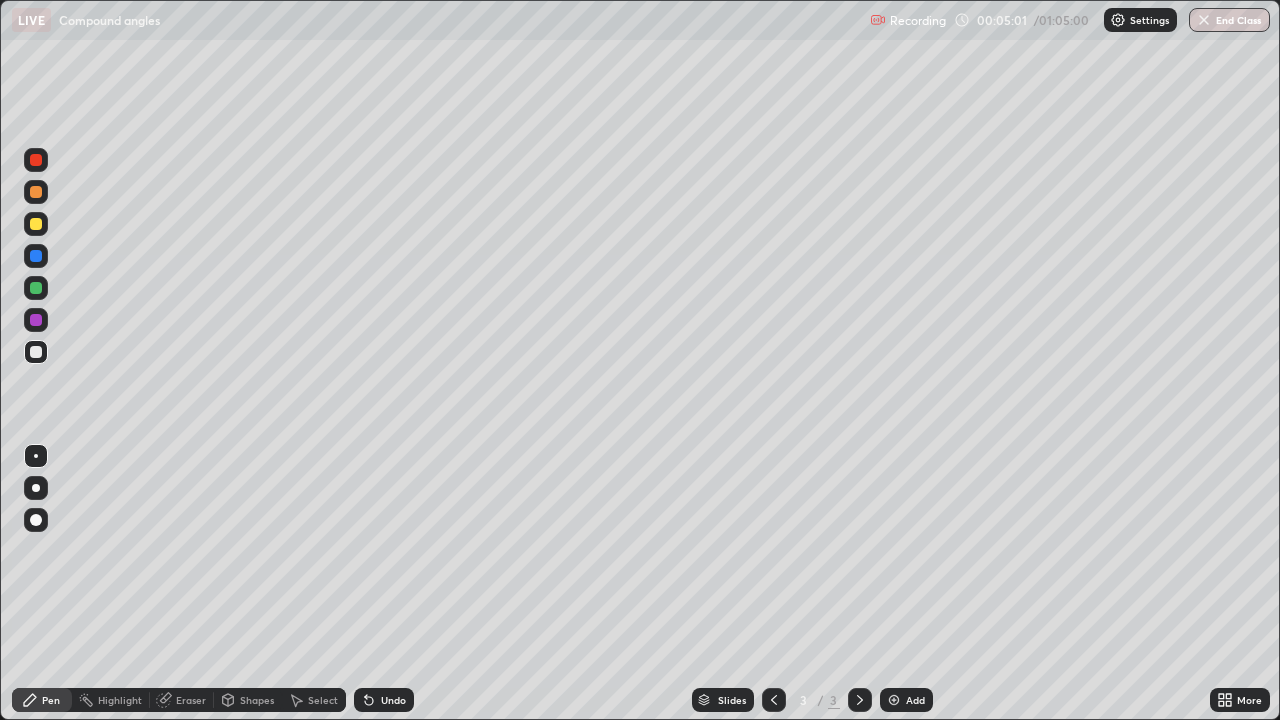 click on "Eraser" at bounding box center [191, 700] 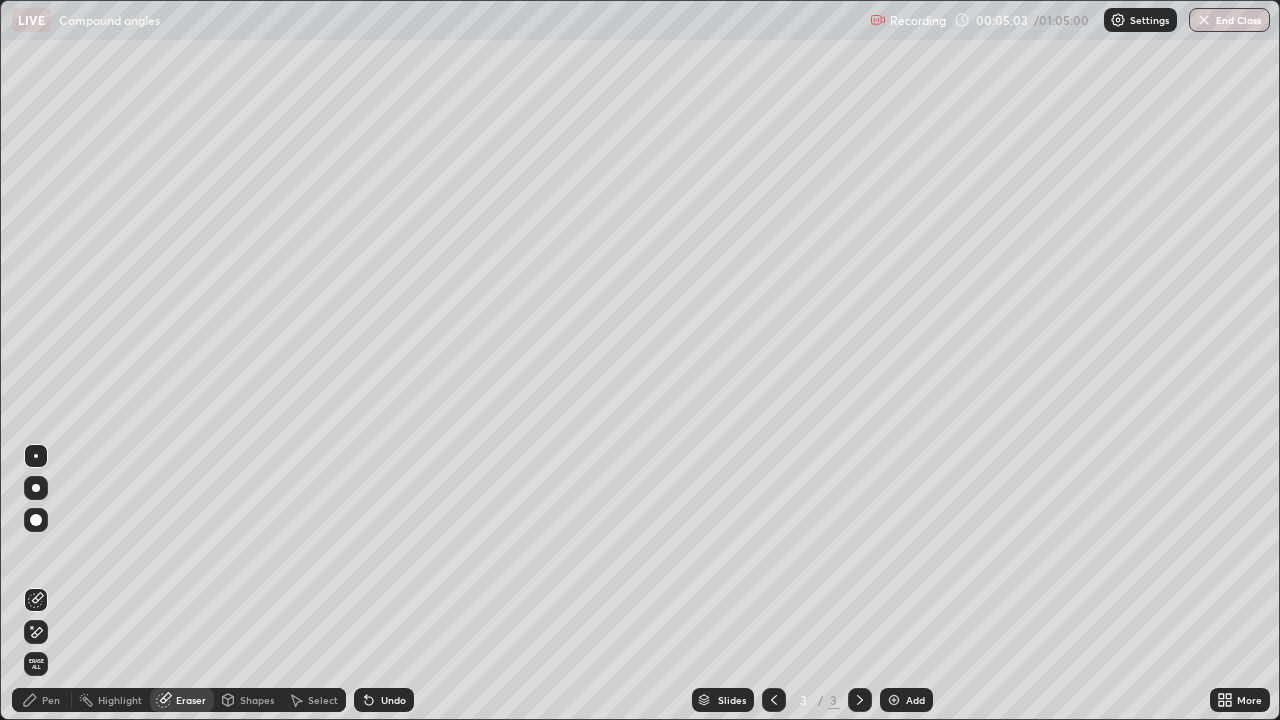 click 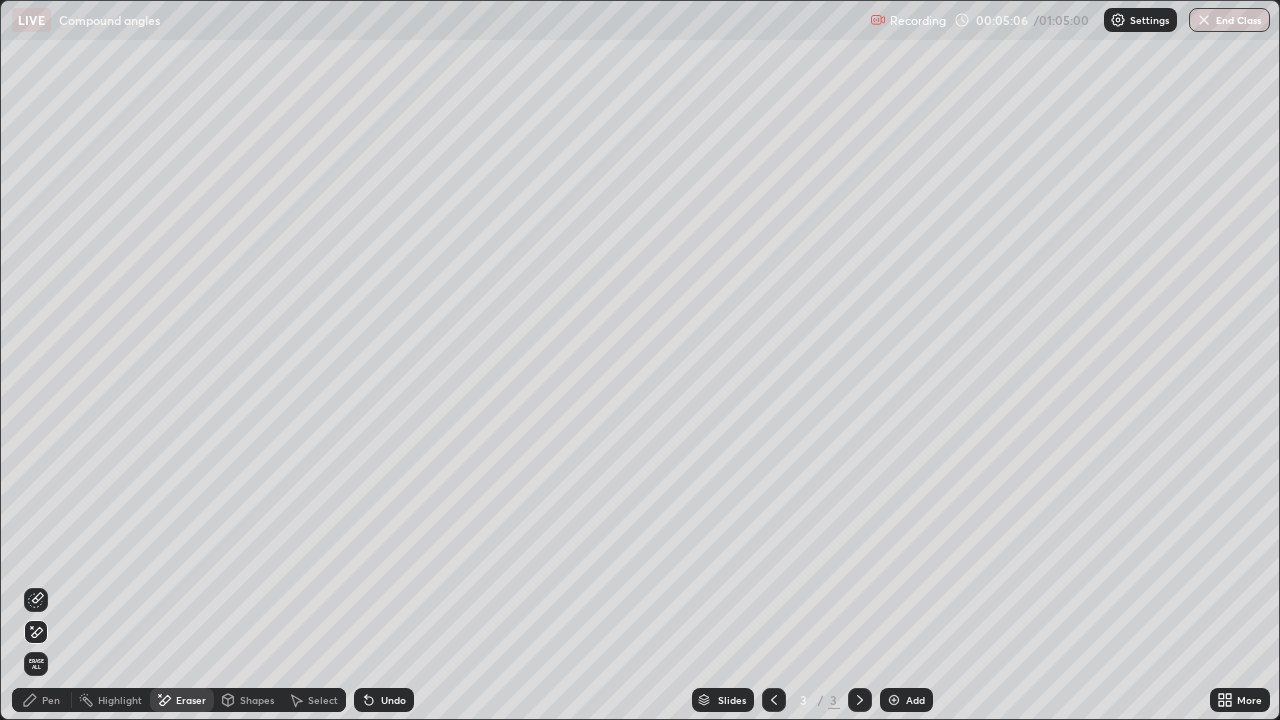 click on "Pen" at bounding box center [42, 700] 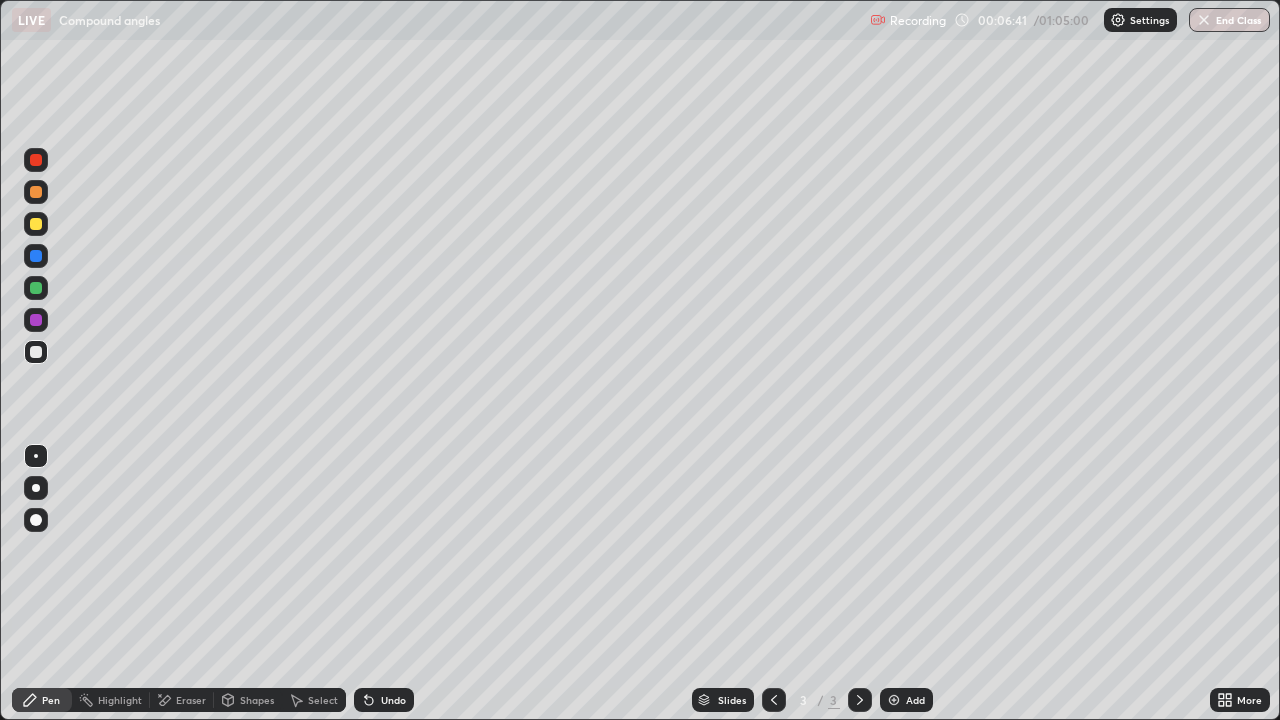 click on "Eraser" at bounding box center [191, 700] 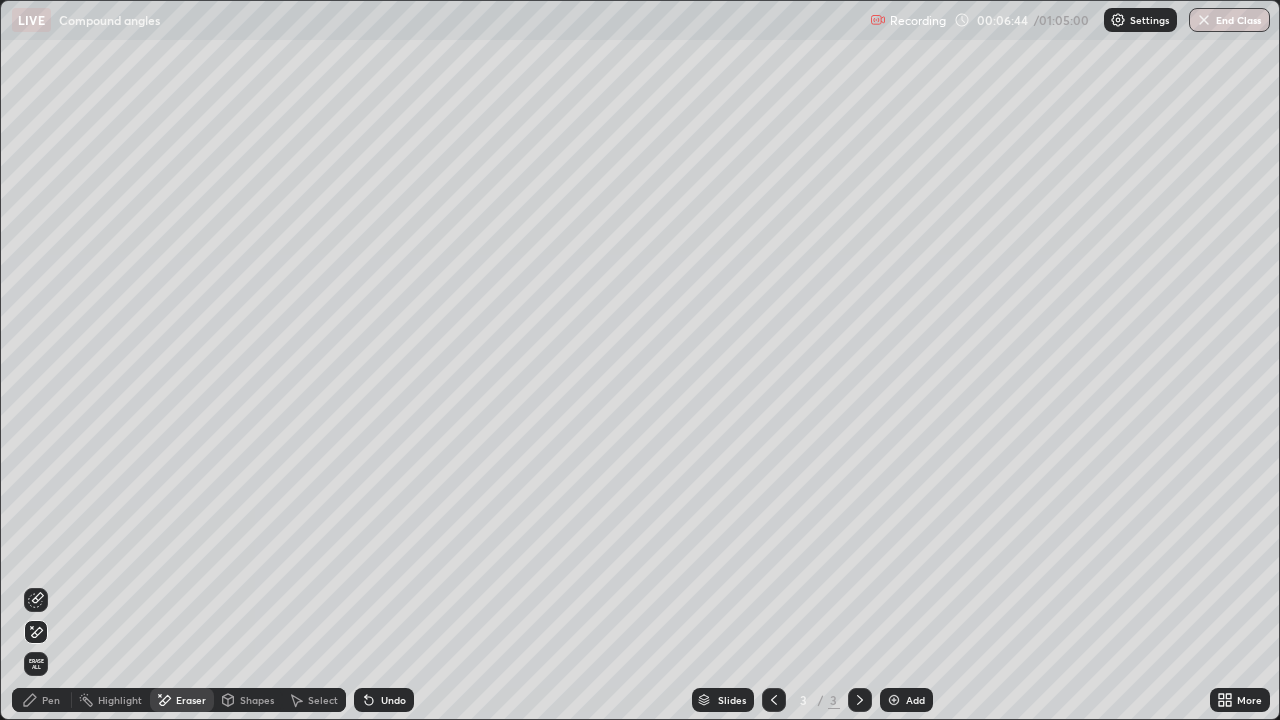 click on "Pen" at bounding box center (51, 700) 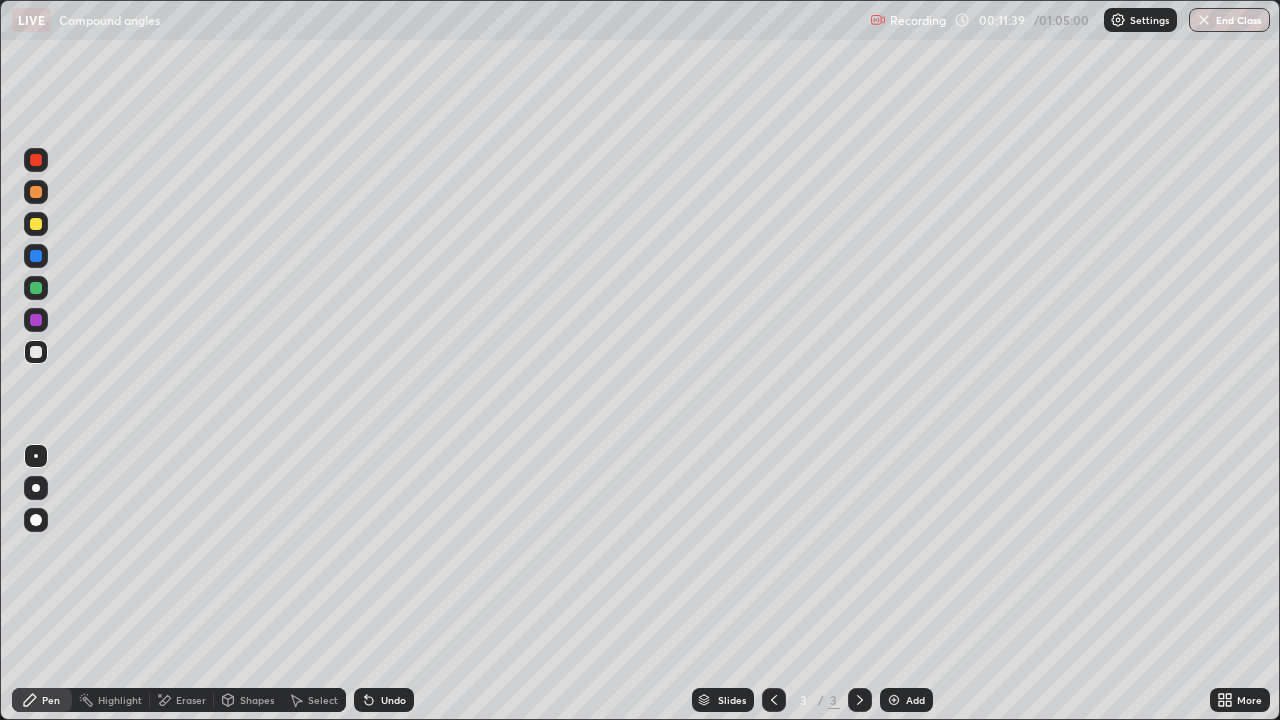click on "Add" at bounding box center (906, 700) 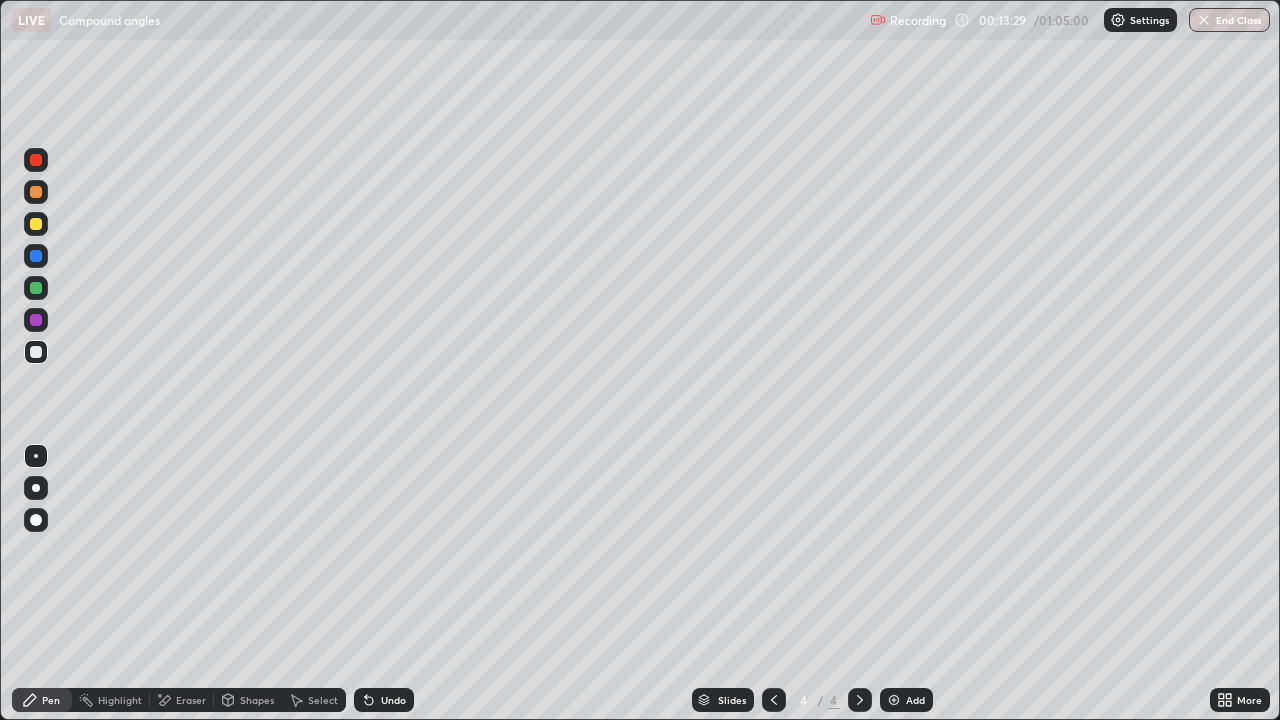 click on "Undo" at bounding box center (393, 700) 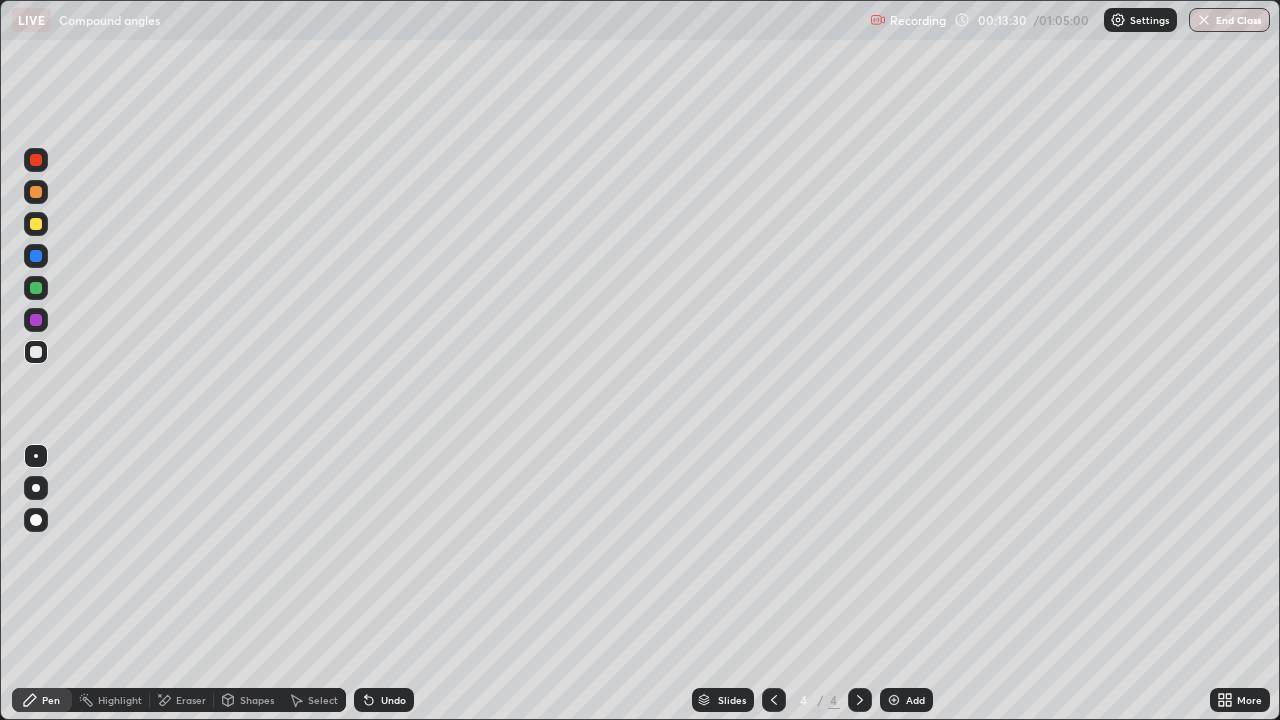 click on "Undo" at bounding box center (393, 700) 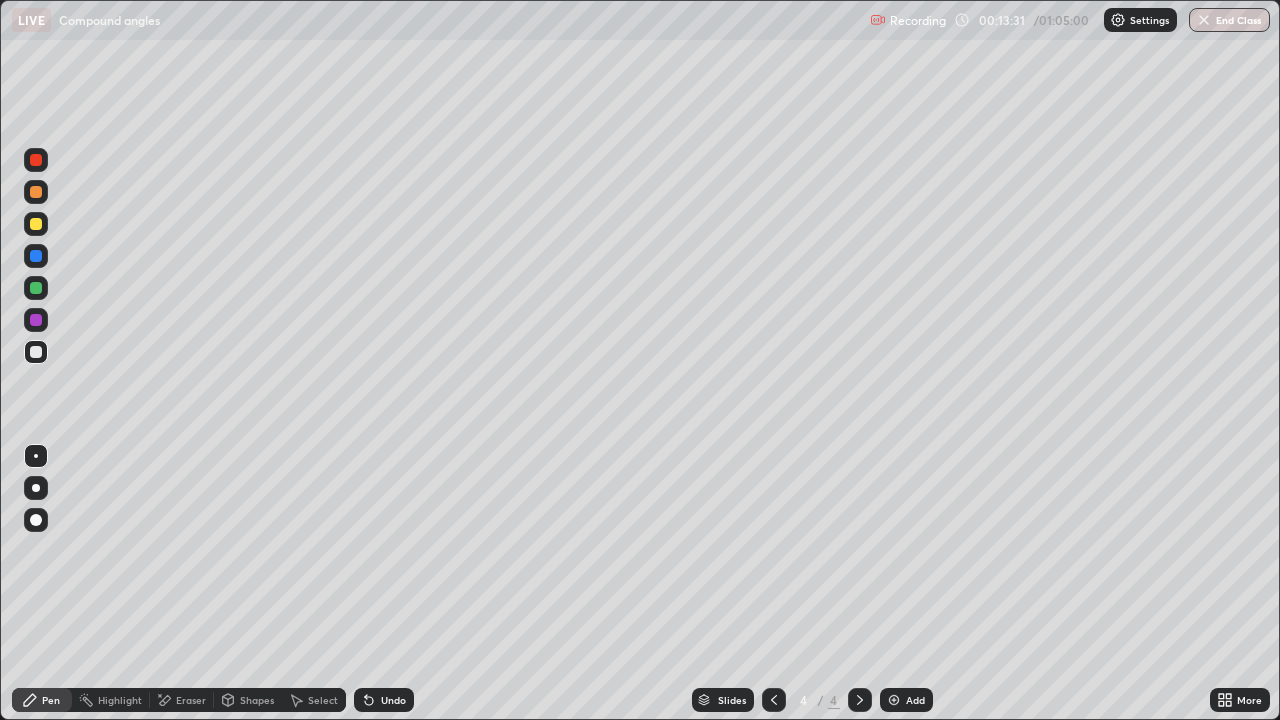 click on "Undo" at bounding box center [393, 700] 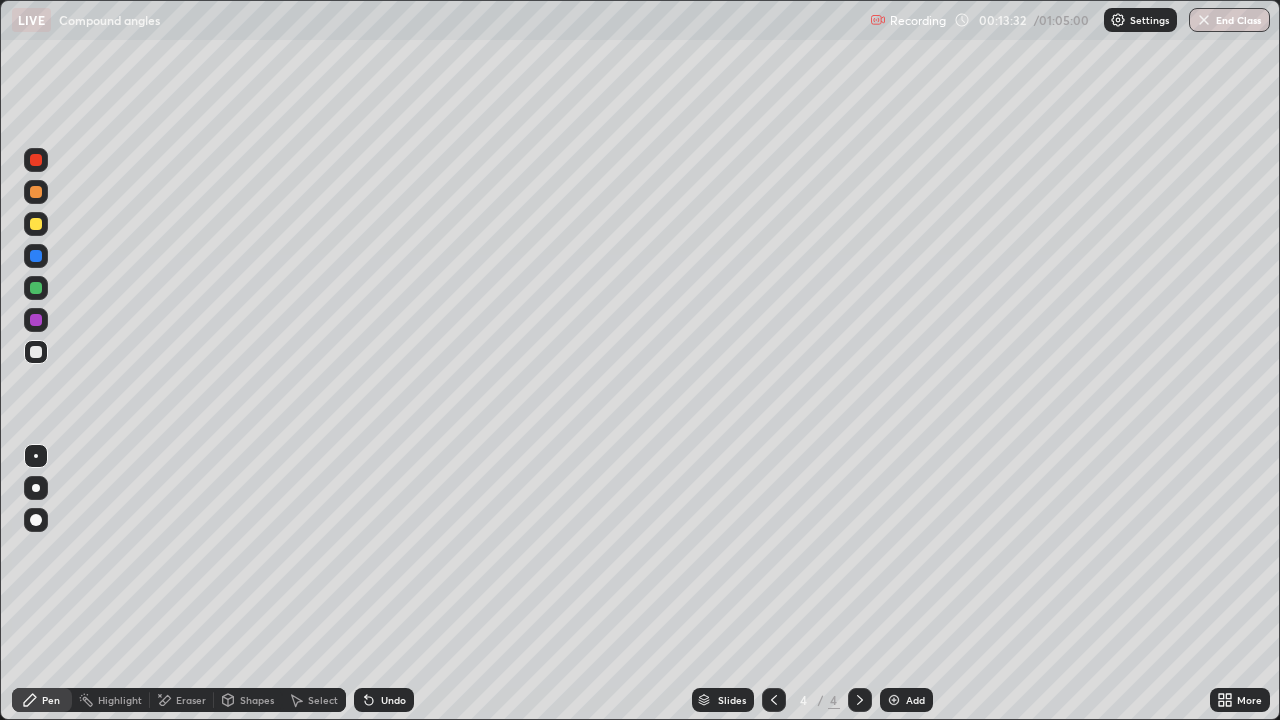 click on "Undo" at bounding box center (393, 700) 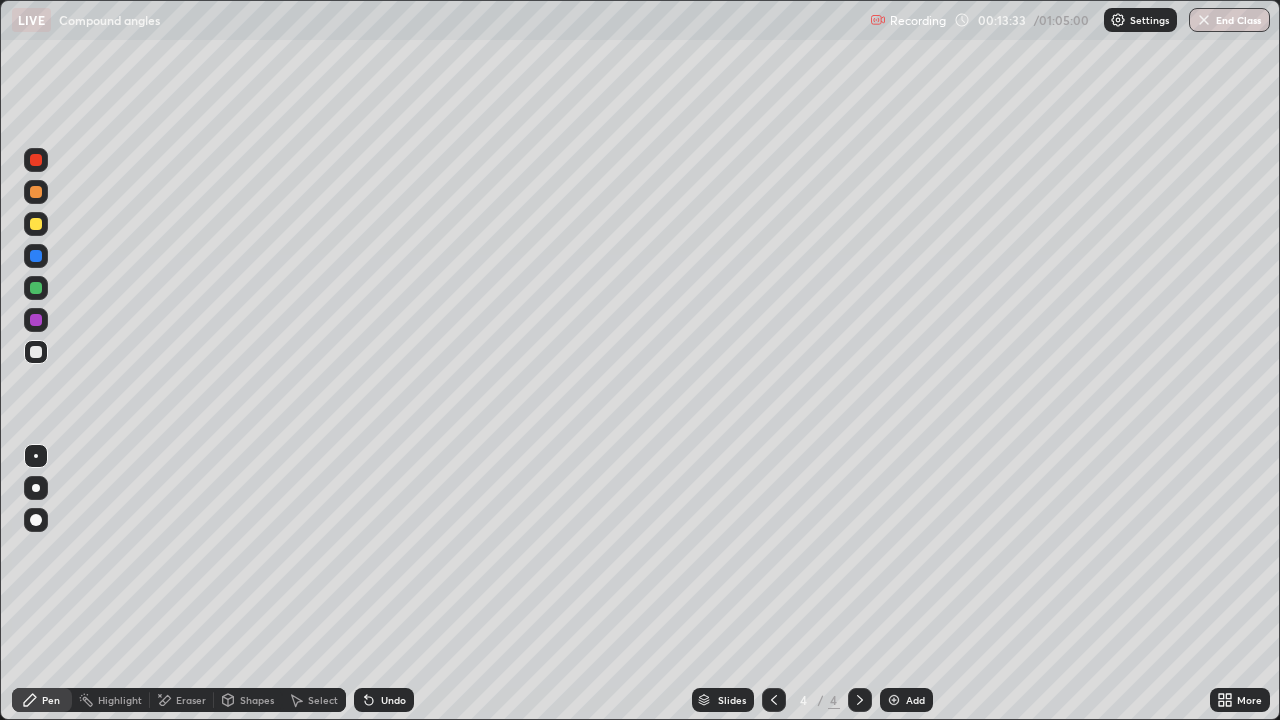 click on "Undo" at bounding box center [384, 700] 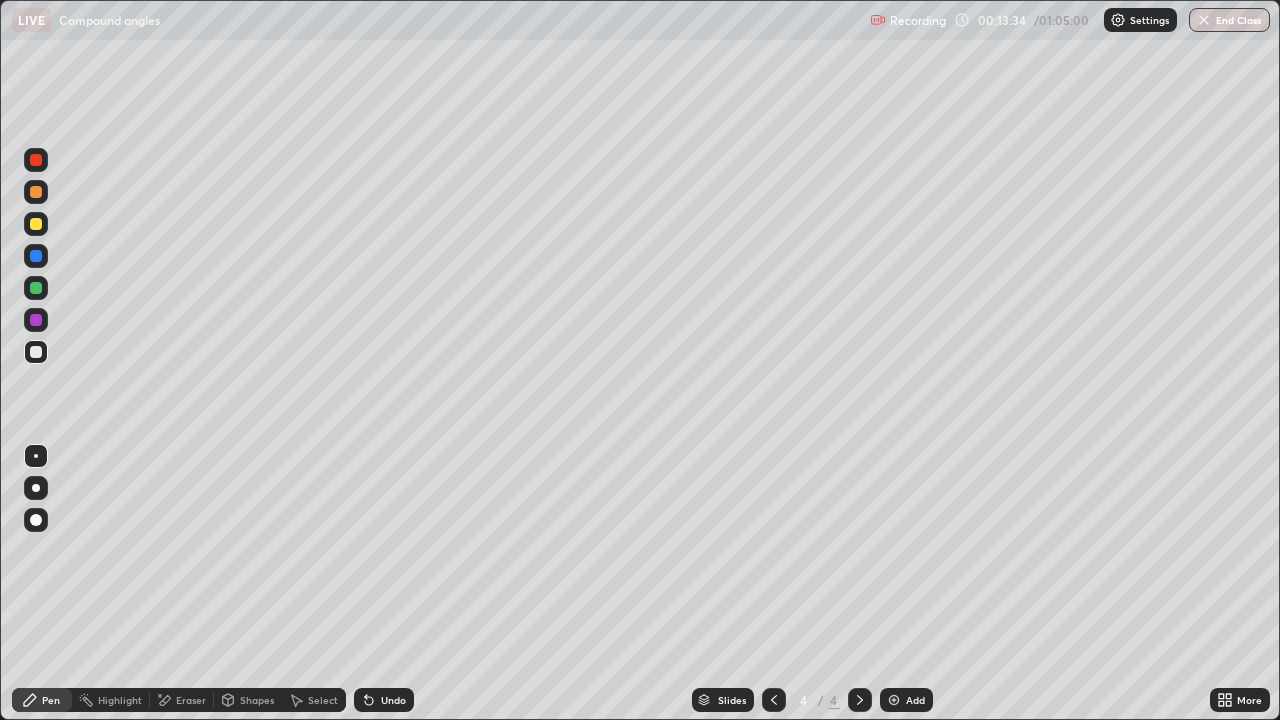 click on "Undo" at bounding box center [393, 700] 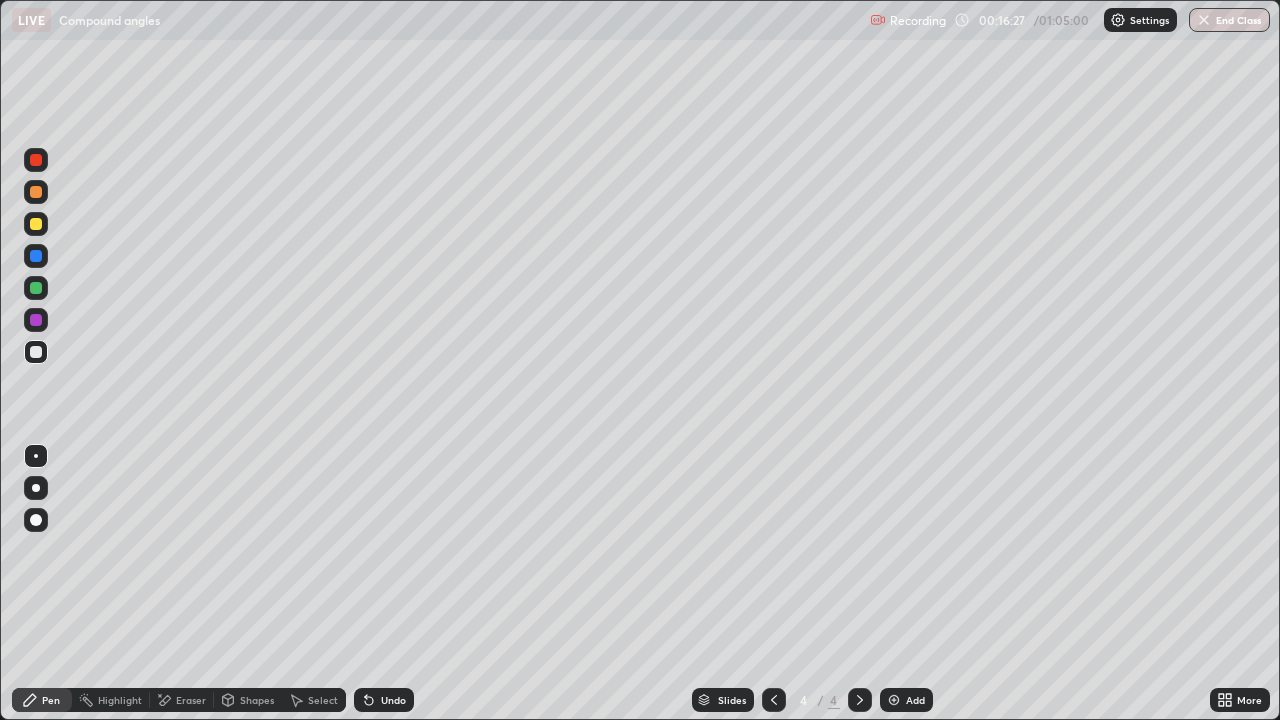 click on "Eraser" at bounding box center [191, 700] 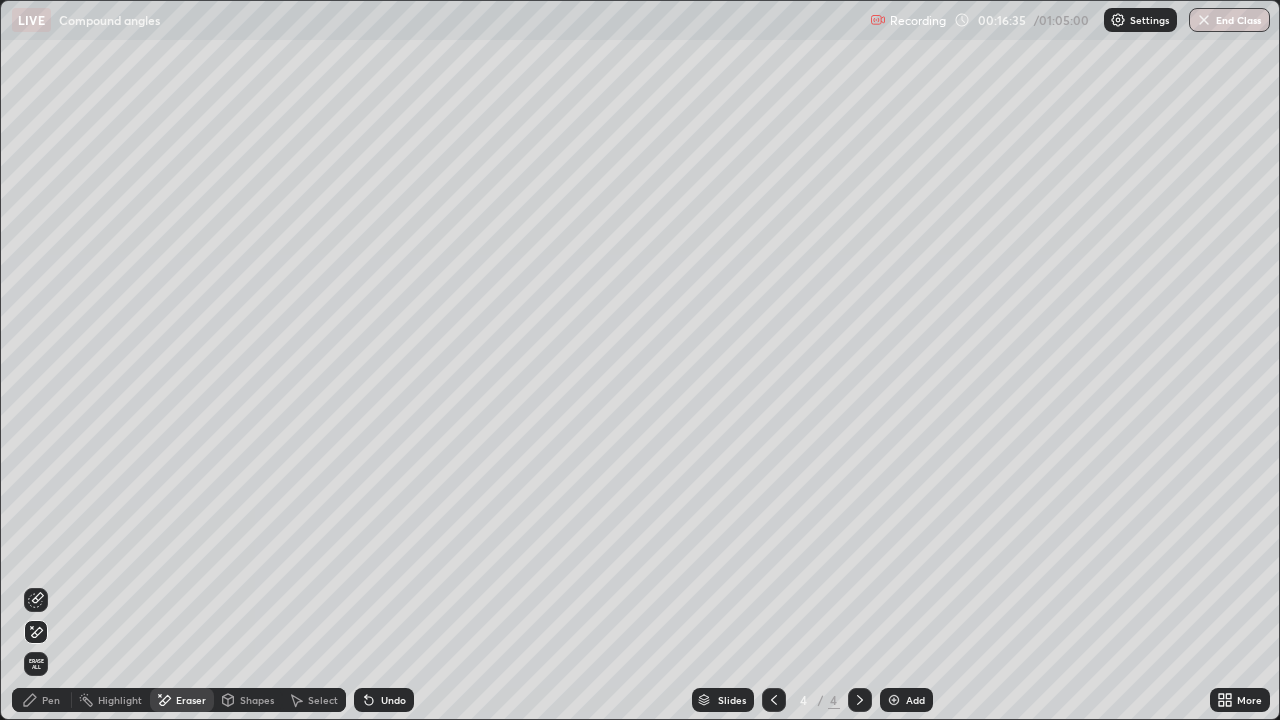 click on "Add" at bounding box center [915, 700] 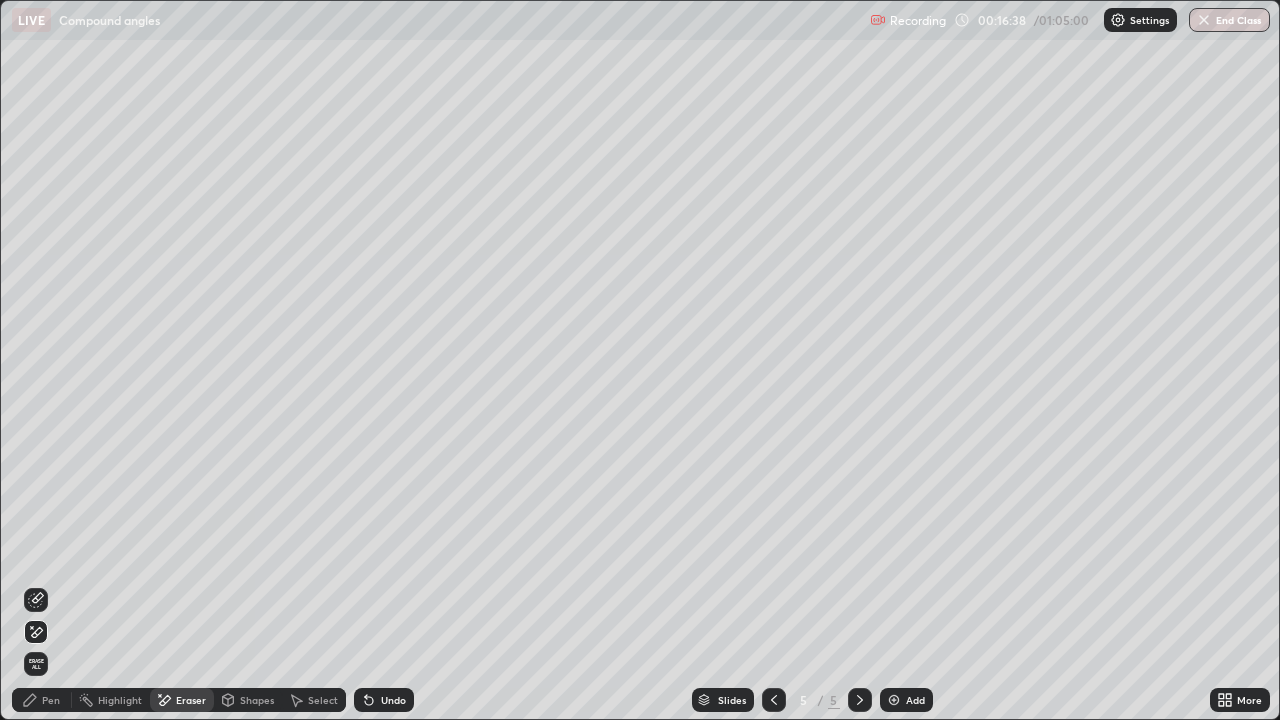 click on "Pen" at bounding box center [51, 700] 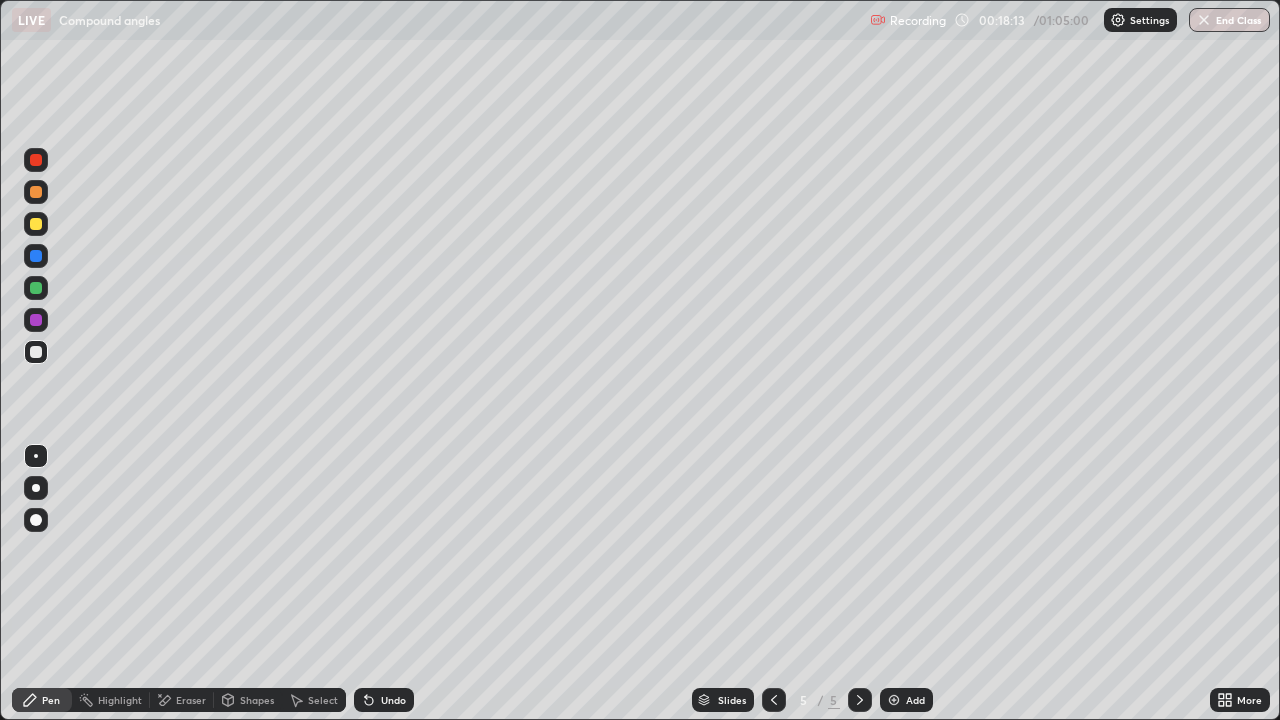 click on "Eraser" at bounding box center [191, 700] 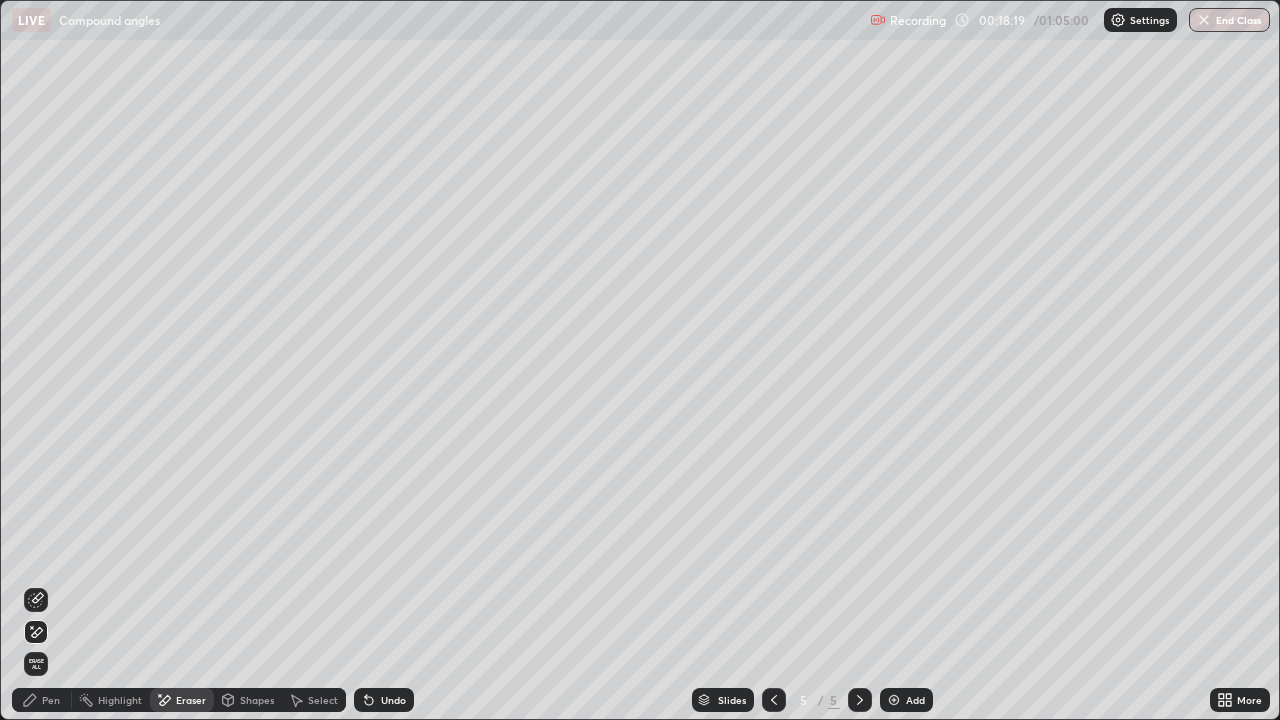 click on "Pen" at bounding box center [51, 700] 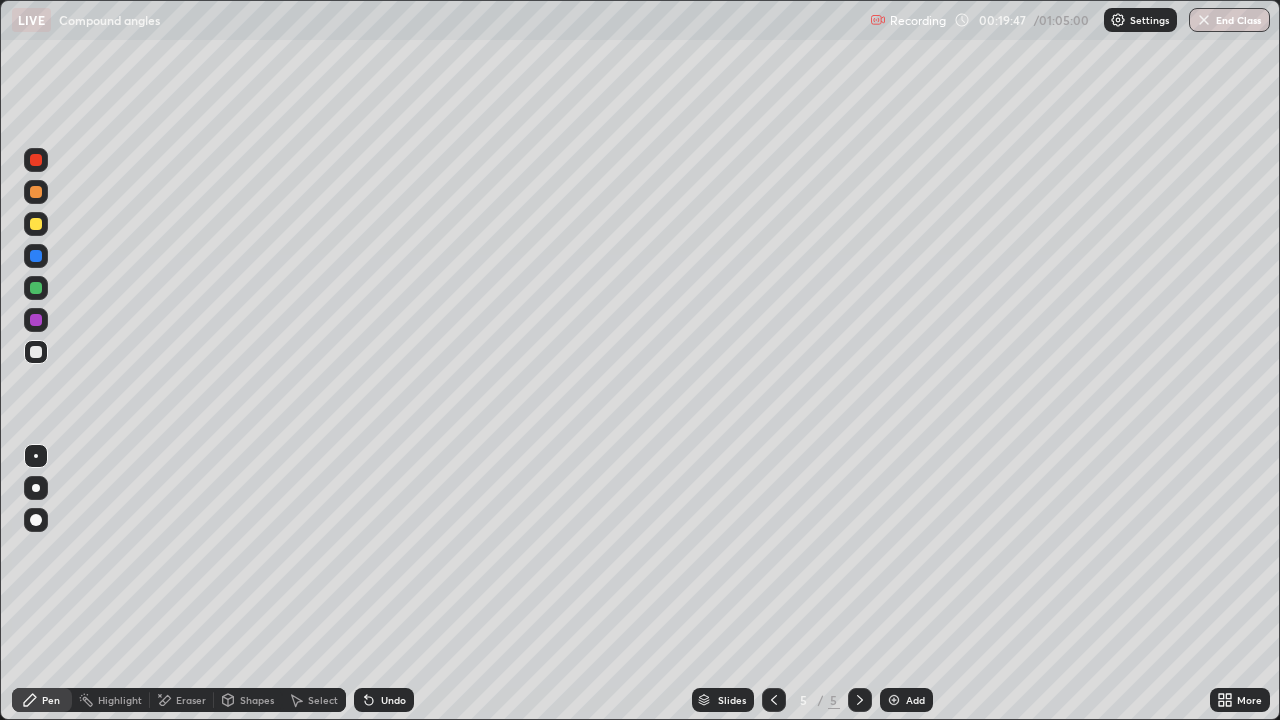 click on "Eraser" at bounding box center [191, 700] 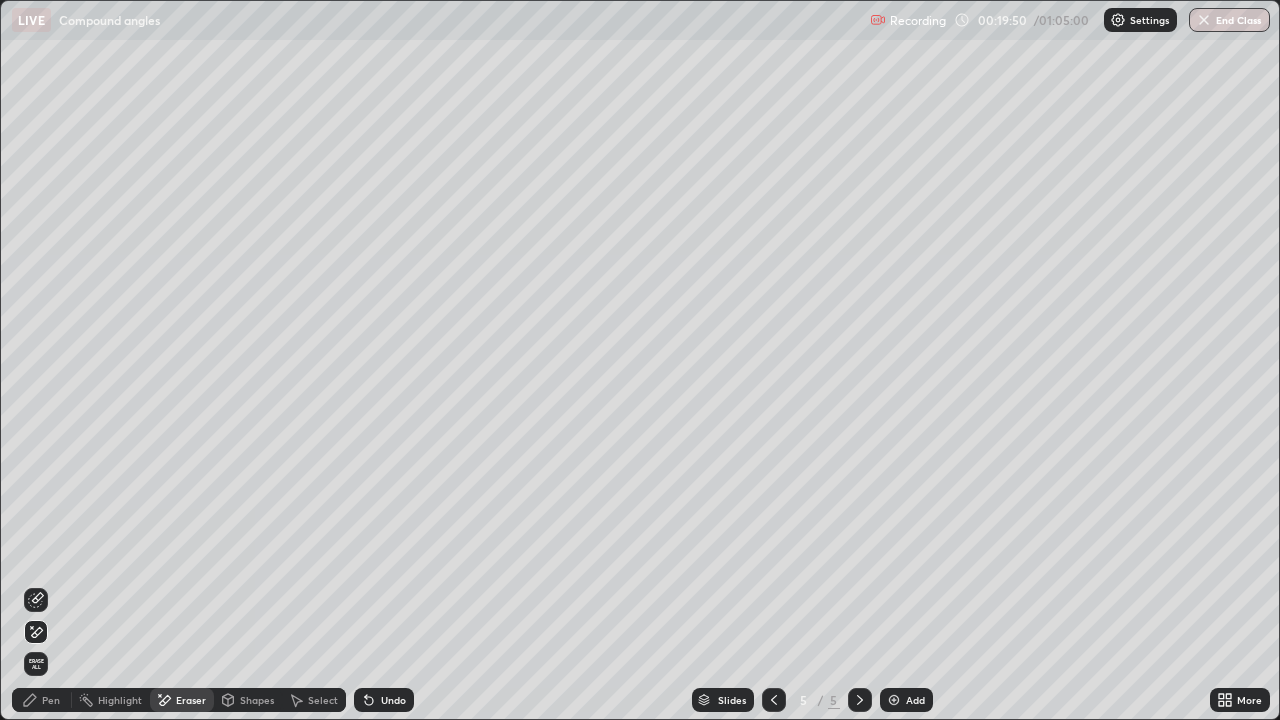 click on "Pen" at bounding box center (51, 700) 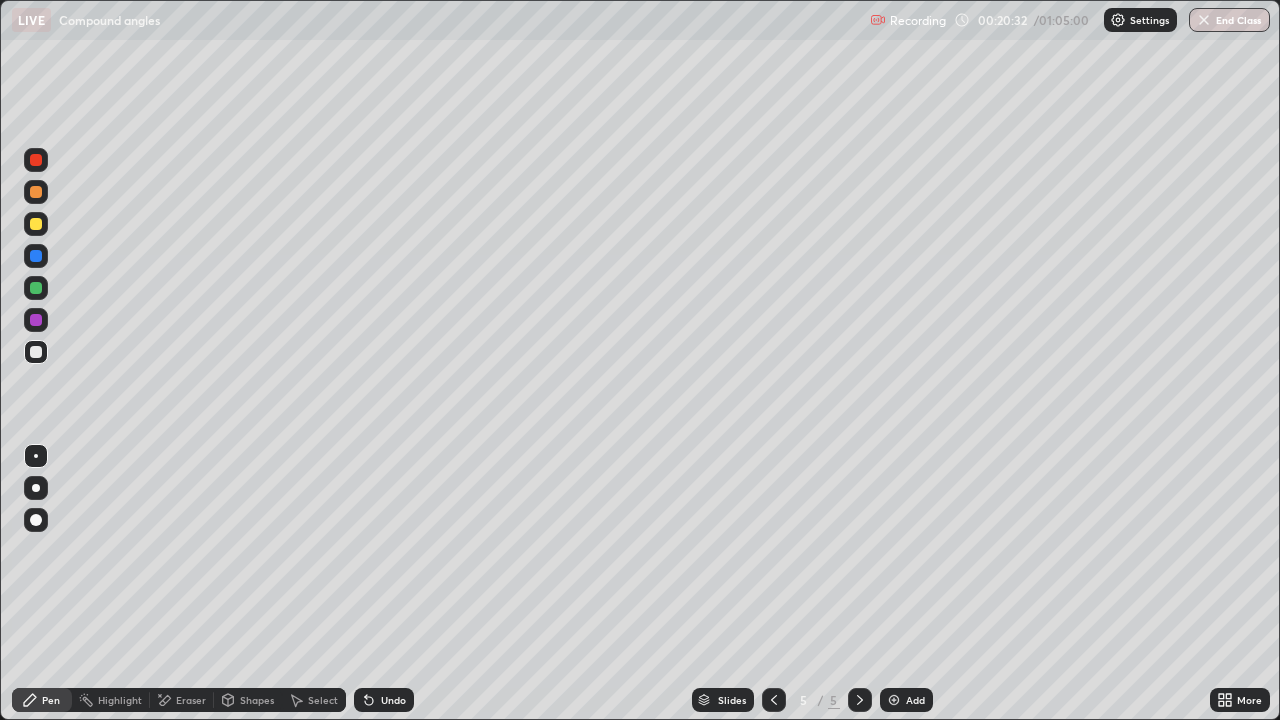 click on "Undo" at bounding box center [393, 700] 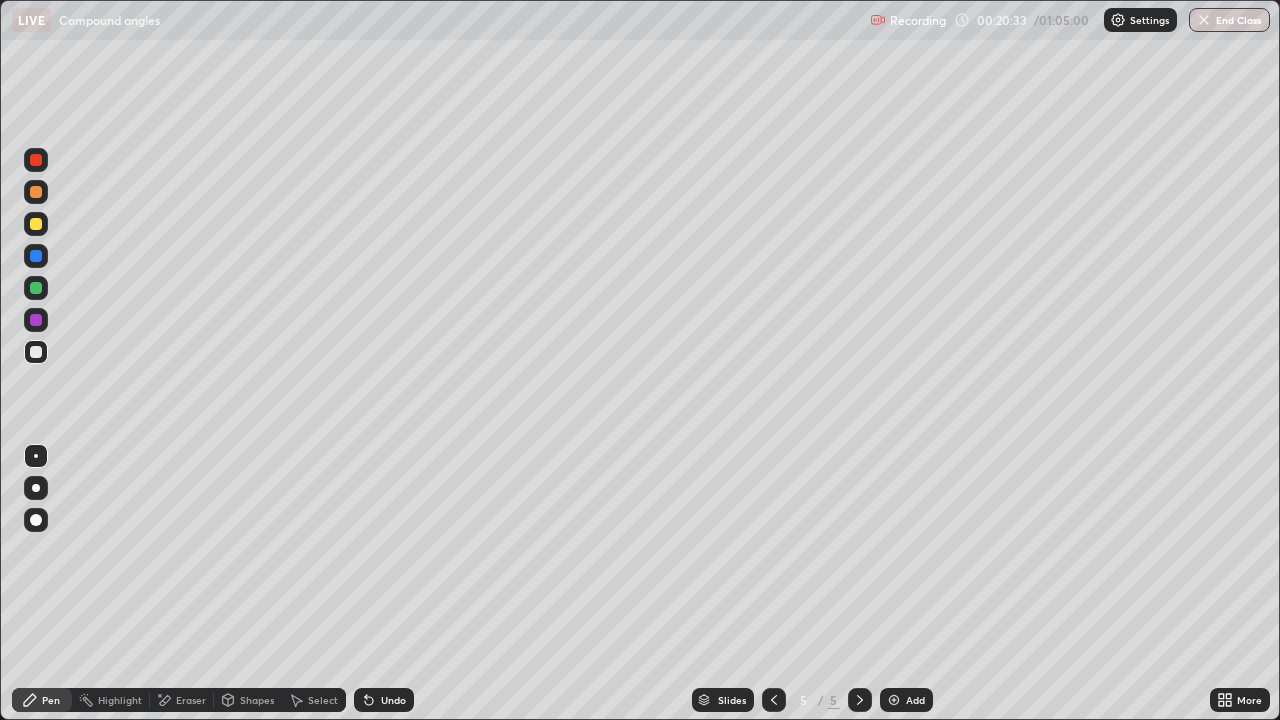 click on "Undo" at bounding box center [393, 700] 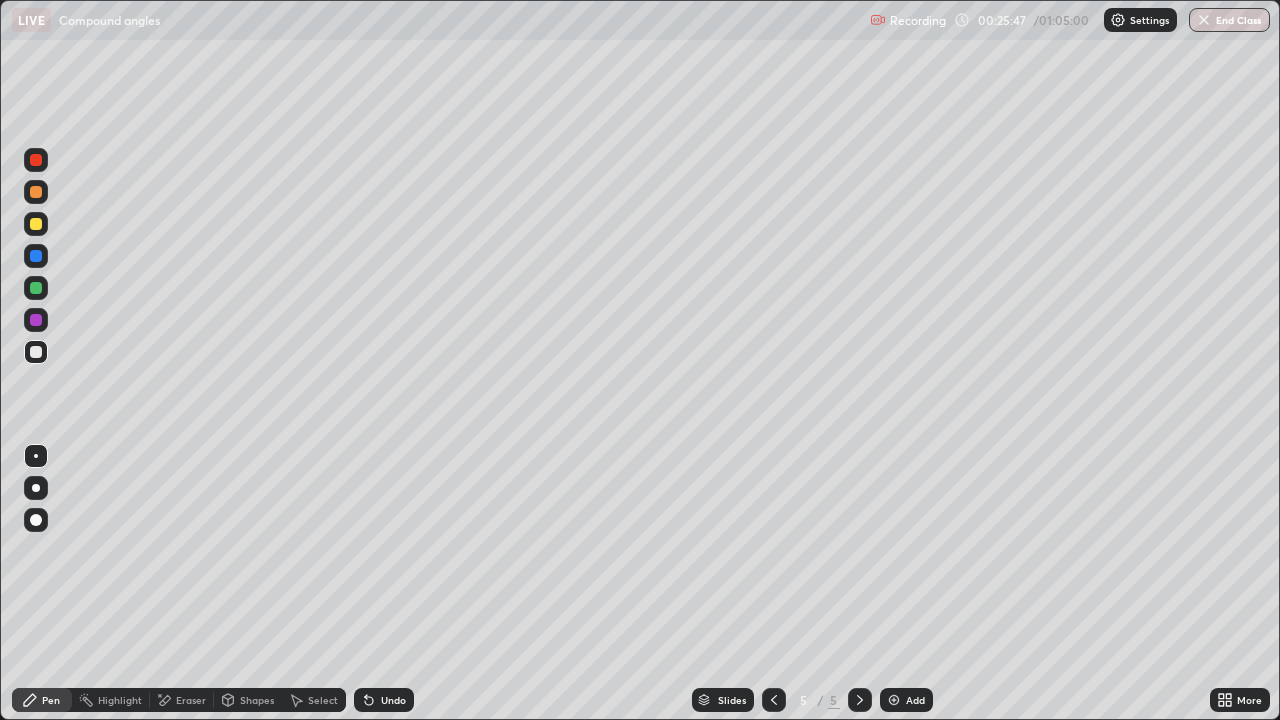 click at bounding box center (894, 700) 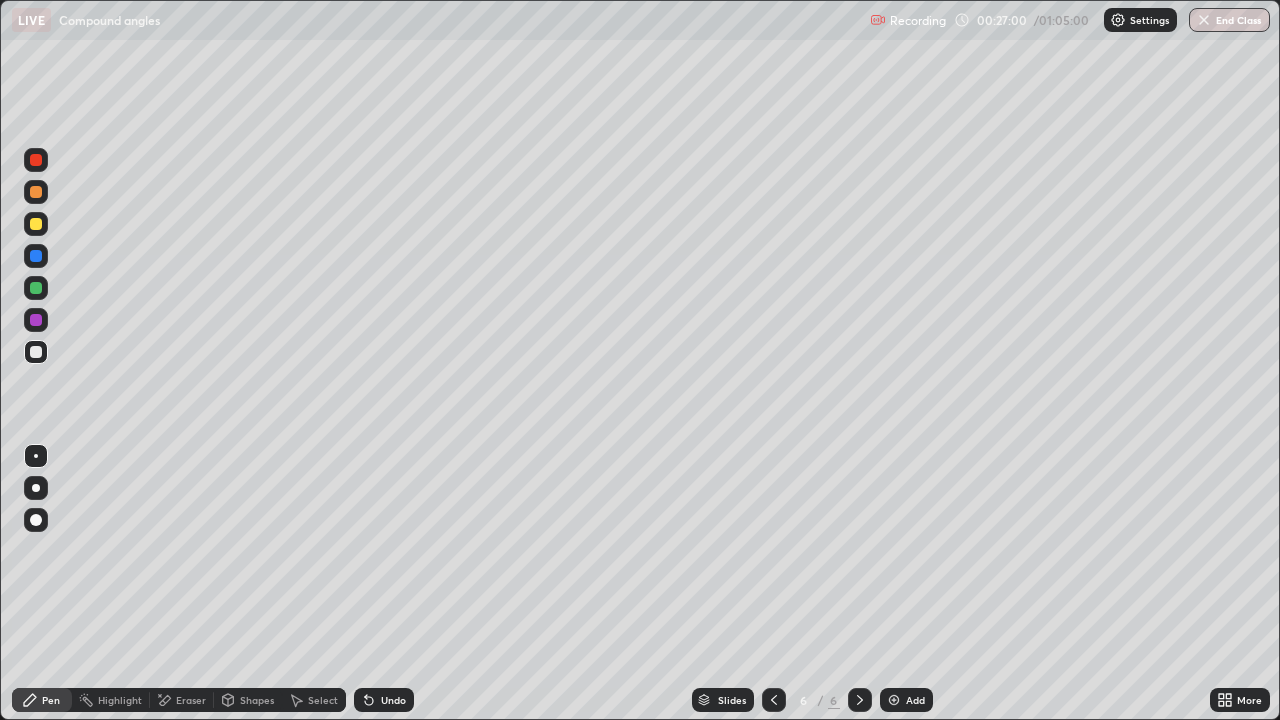 click 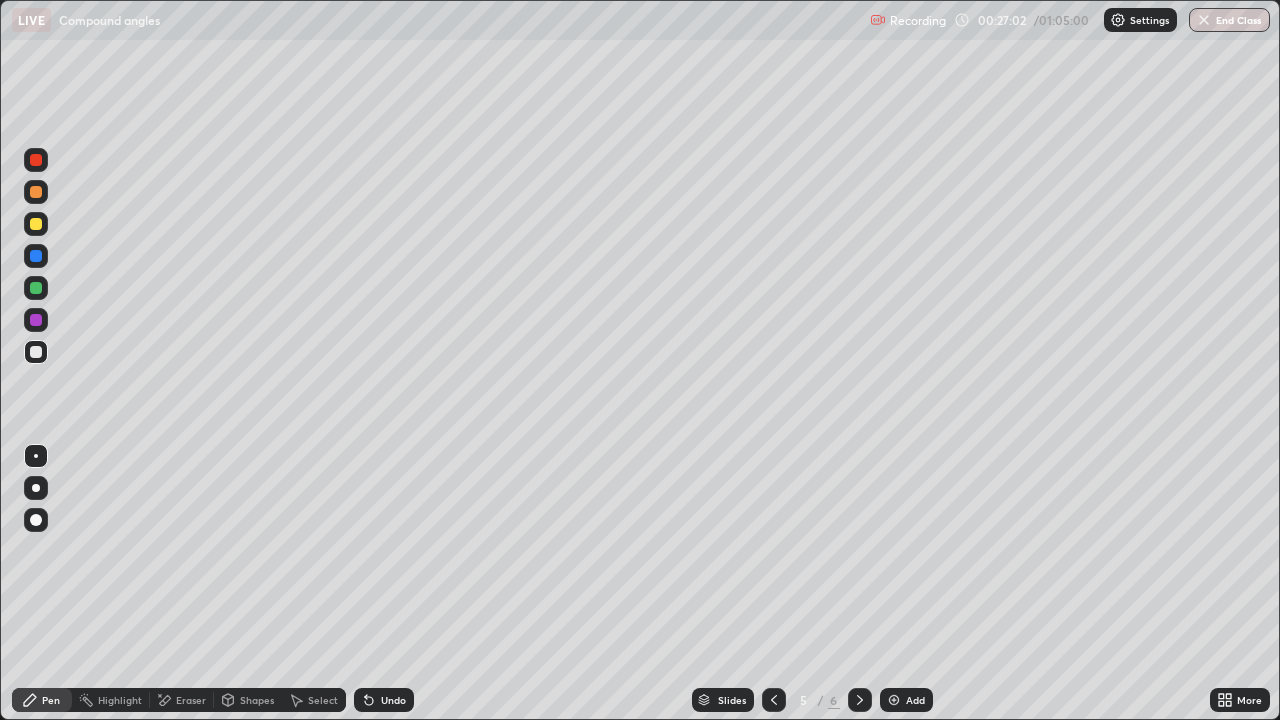 click 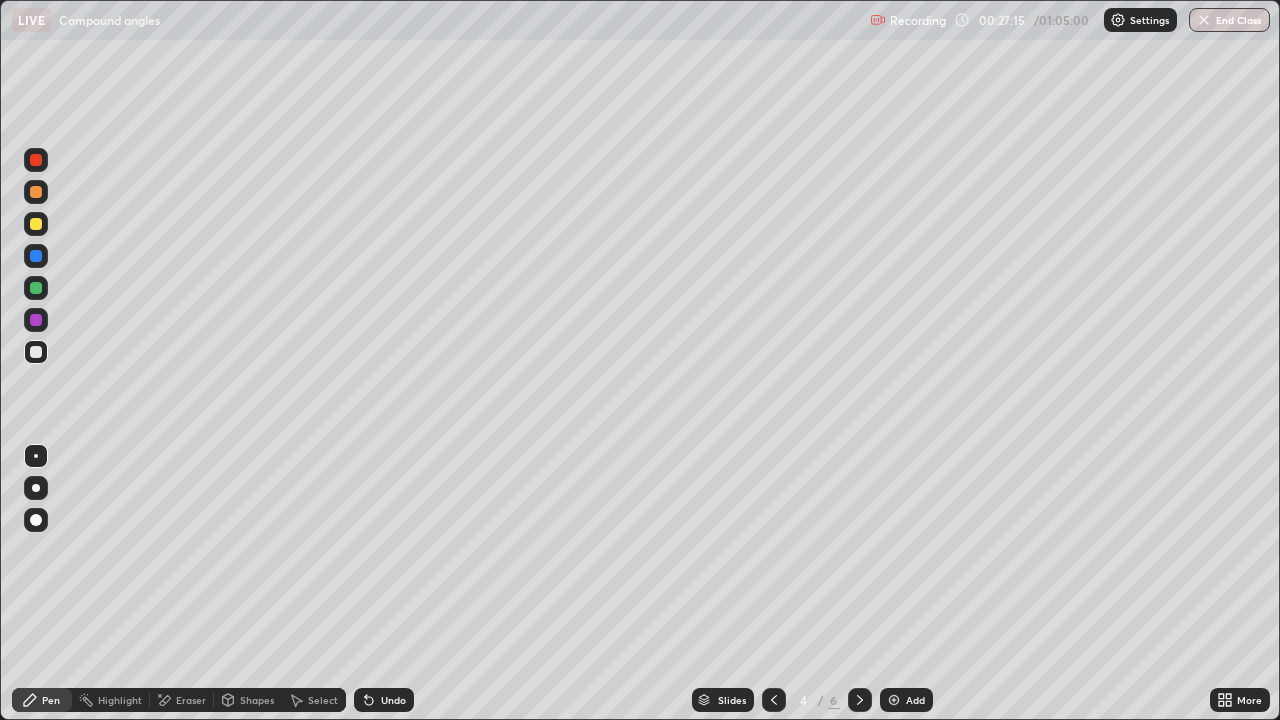 click 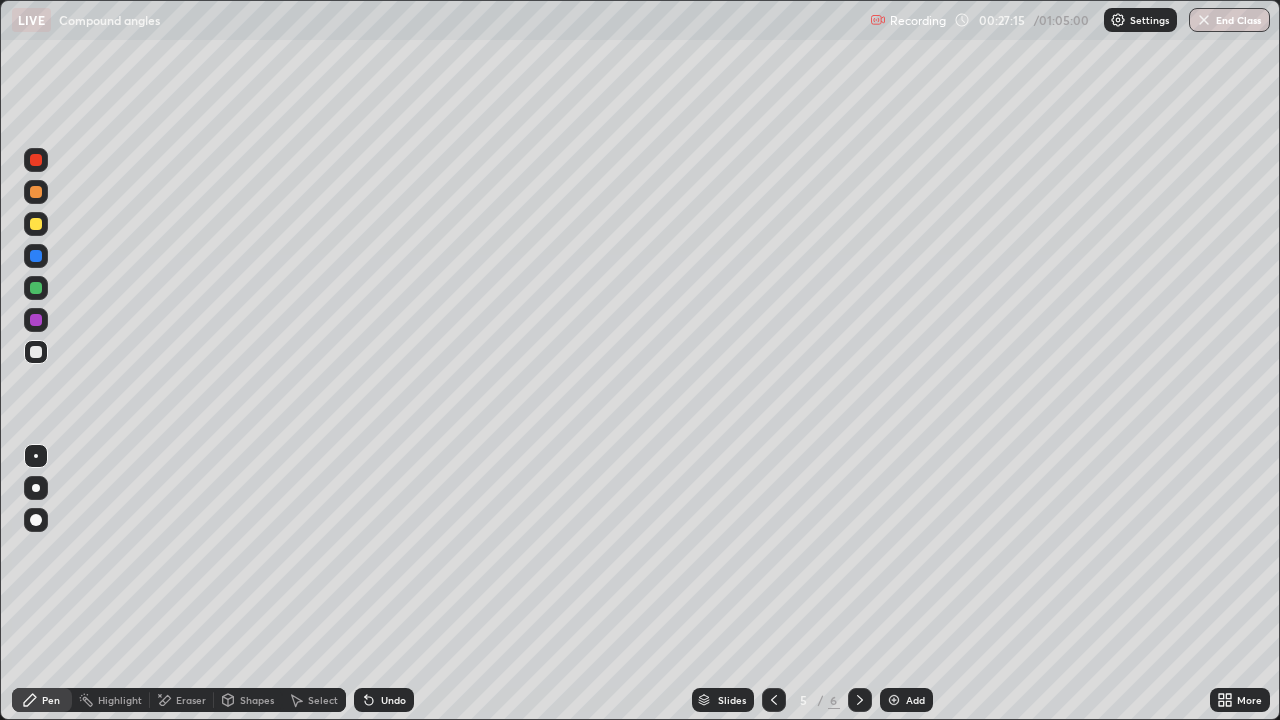 click 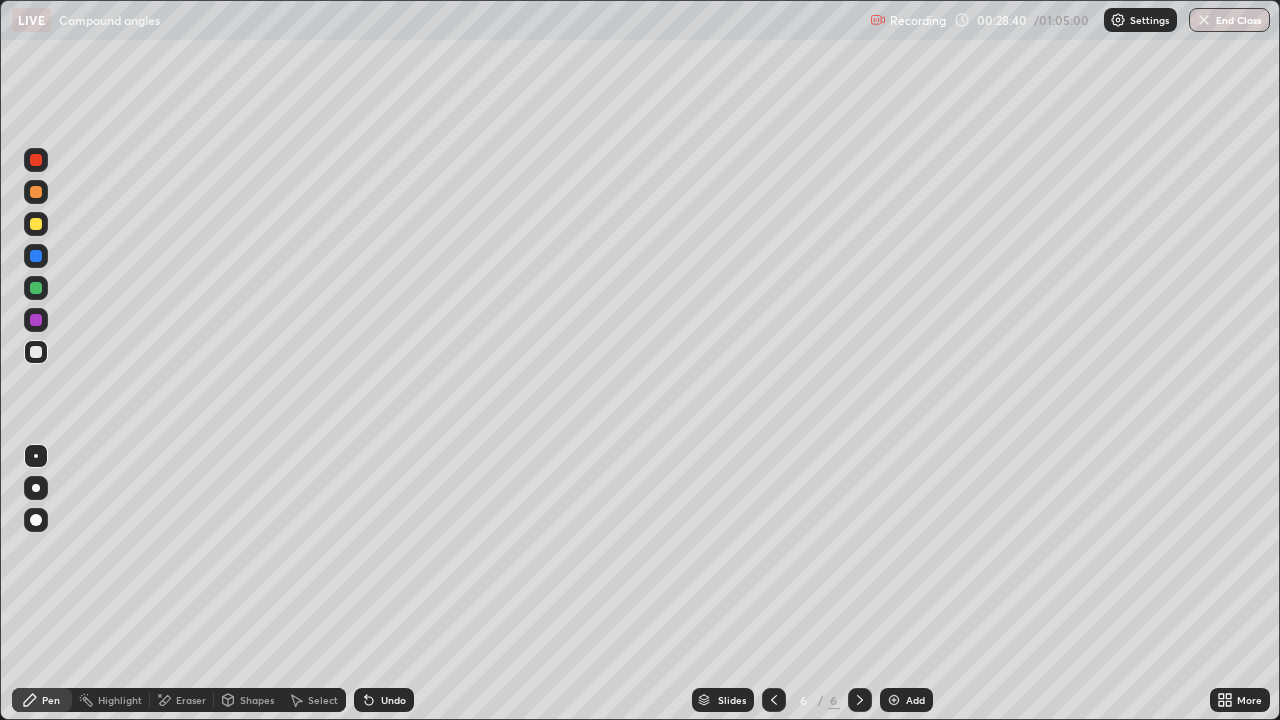 click on "Undo" at bounding box center (384, 700) 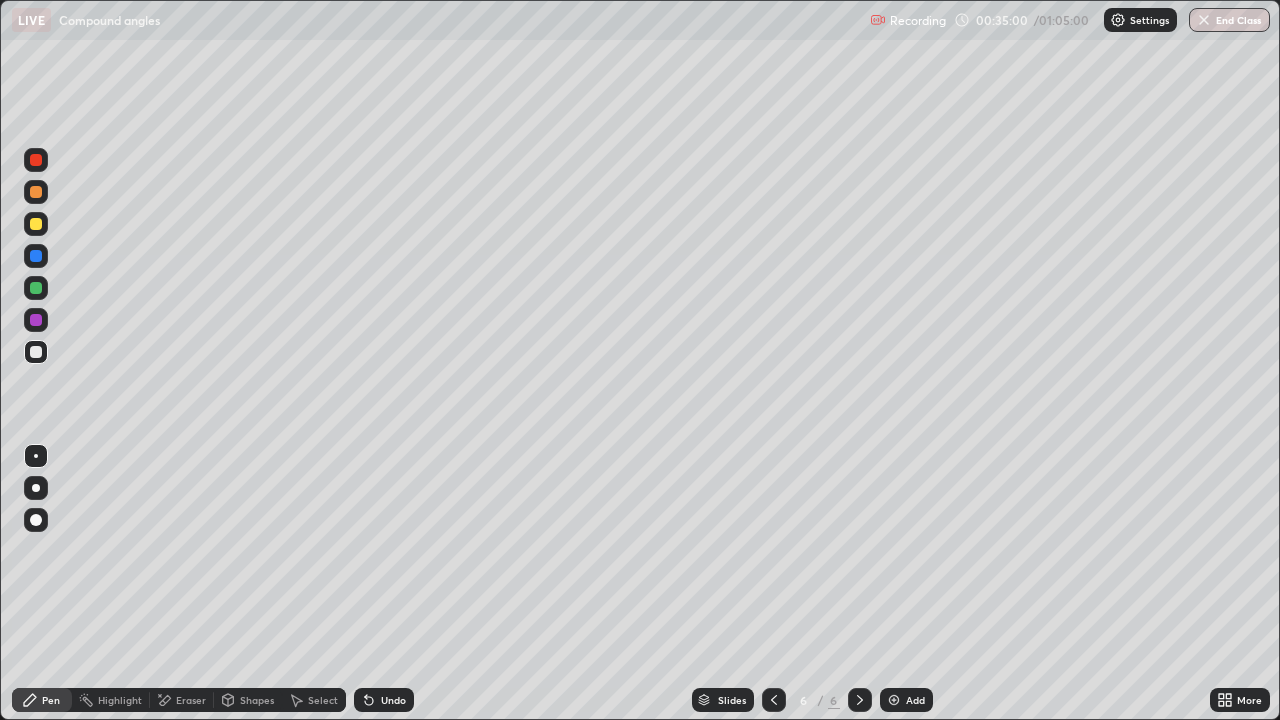 click at bounding box center [774, 700] 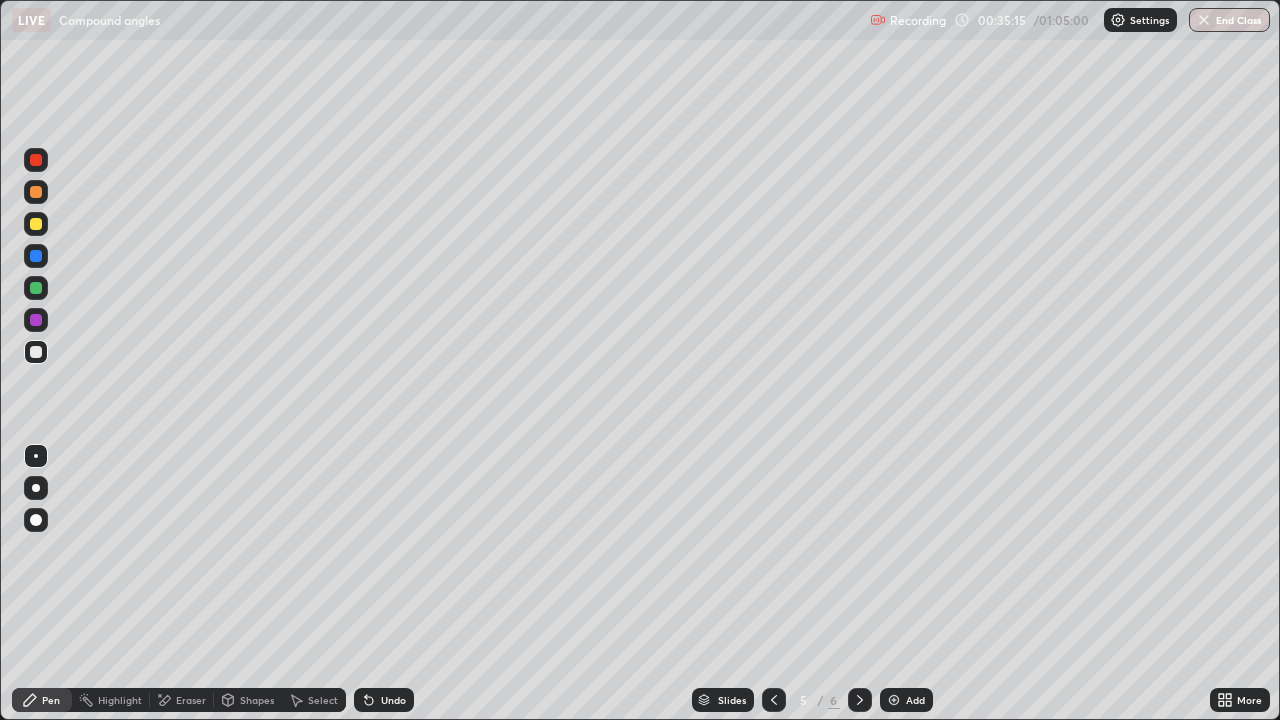 click 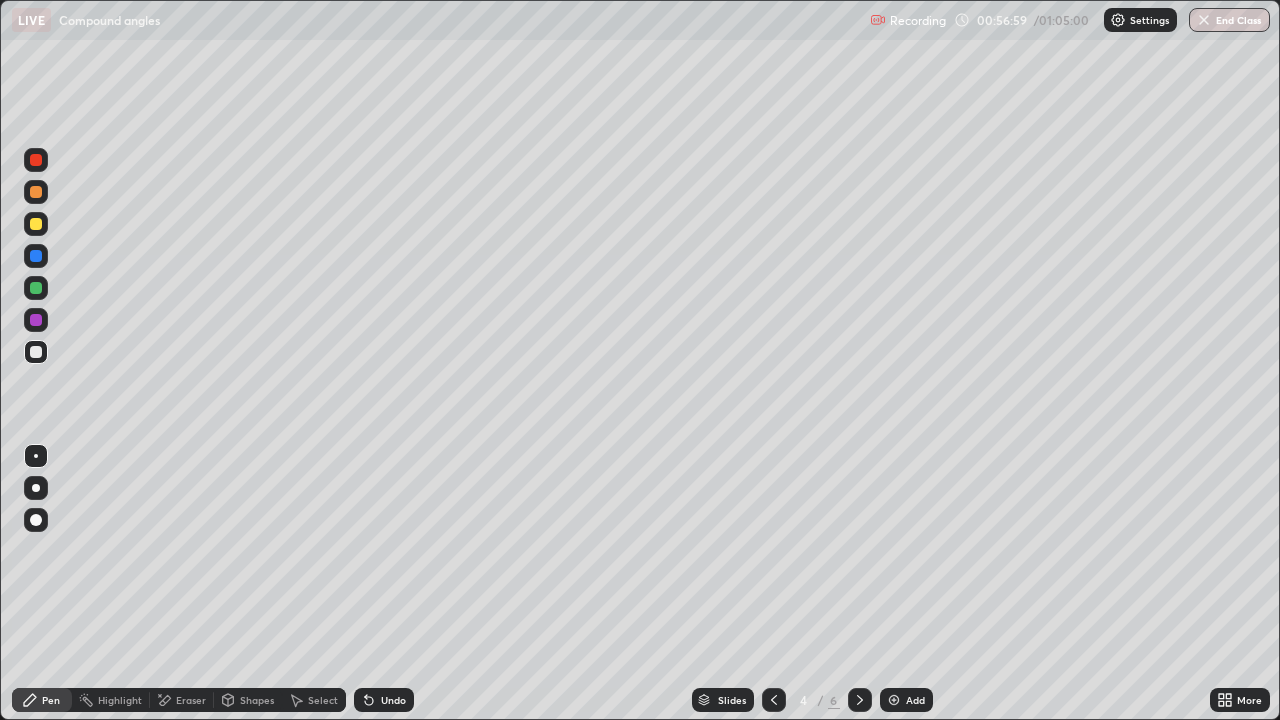 click on "End Class" at bounding box center [1229, 20] 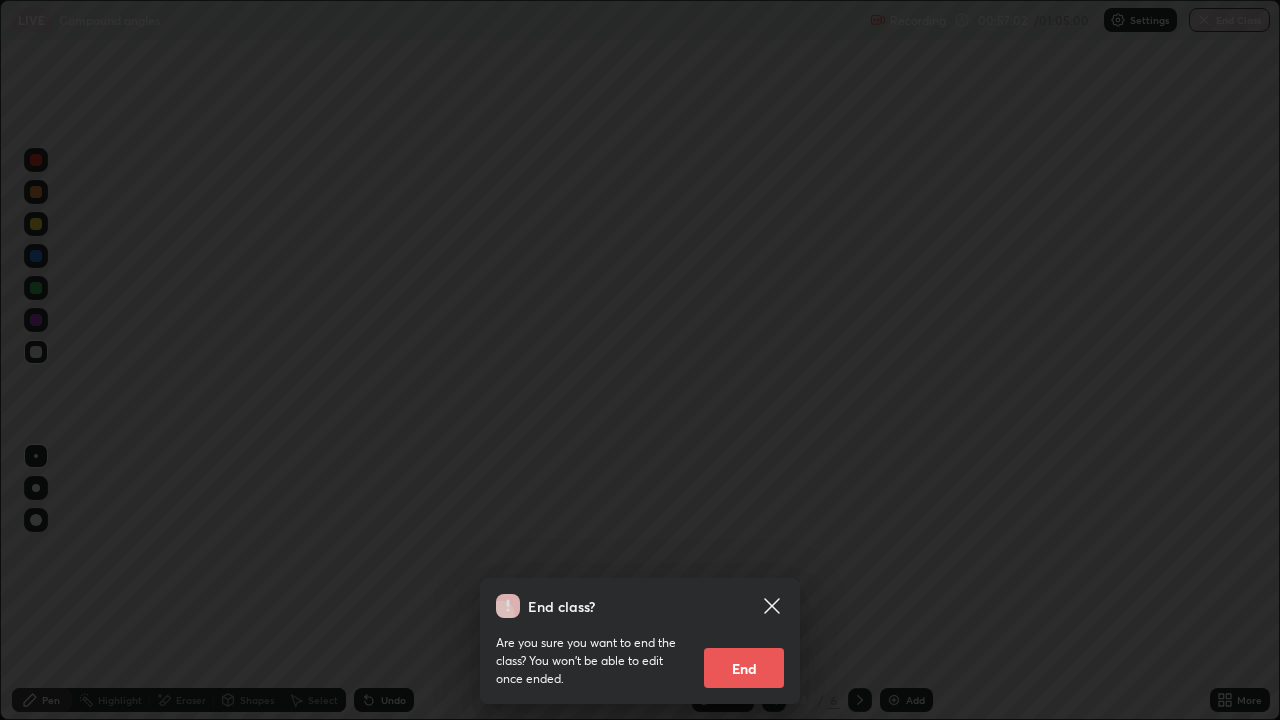 click on "End" at bounding box center [744, 668] 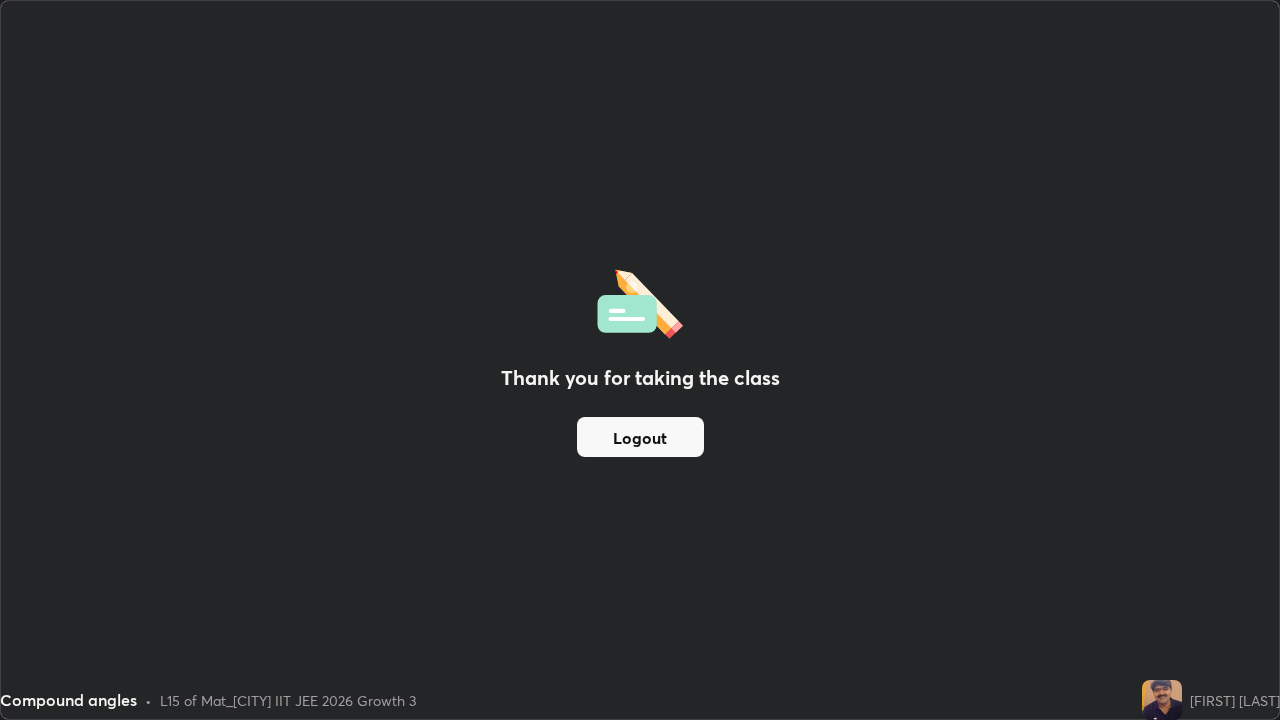 click on "Logout" at bounding box center [640, 437] 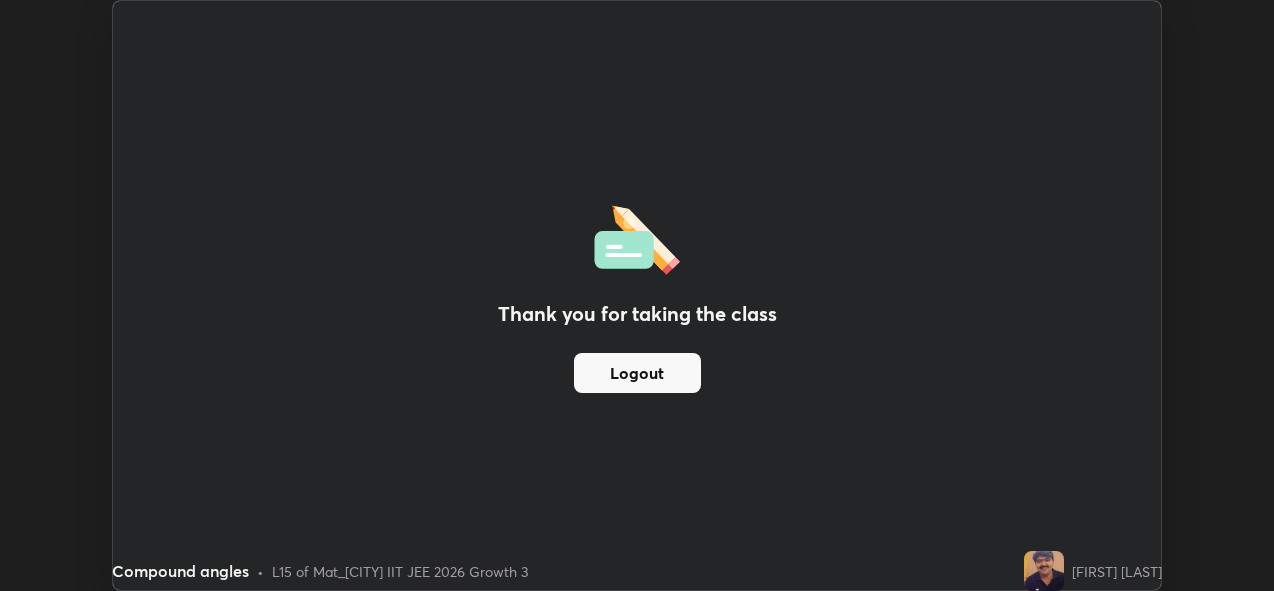scroll, scrollTop: 591, scrollLeft: 1274, axis: both 